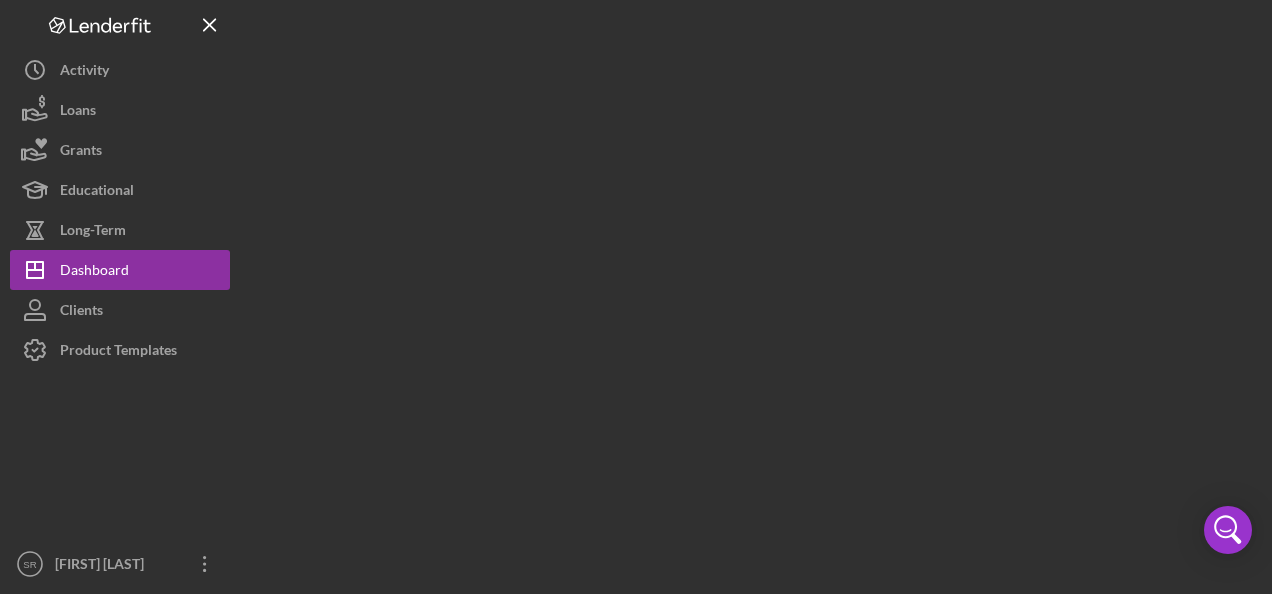 scroll, scrollTop: 0, scrollLeft: 0, axis: both 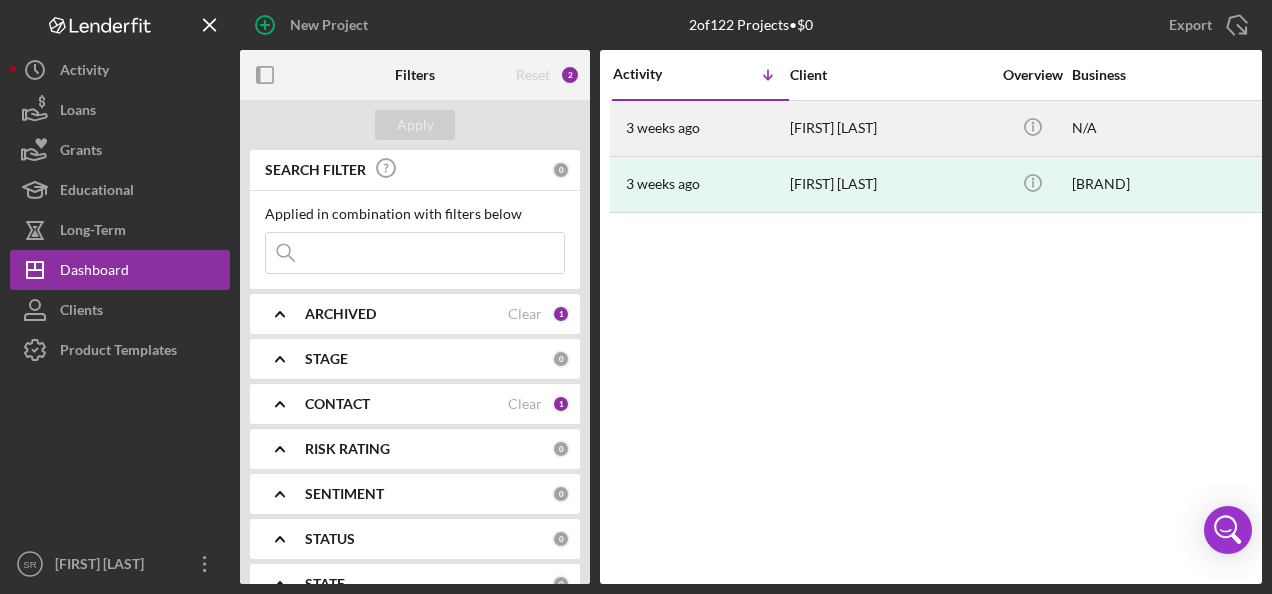 click on "[FIRST] [LAST]" at bounding box center (890, 128) 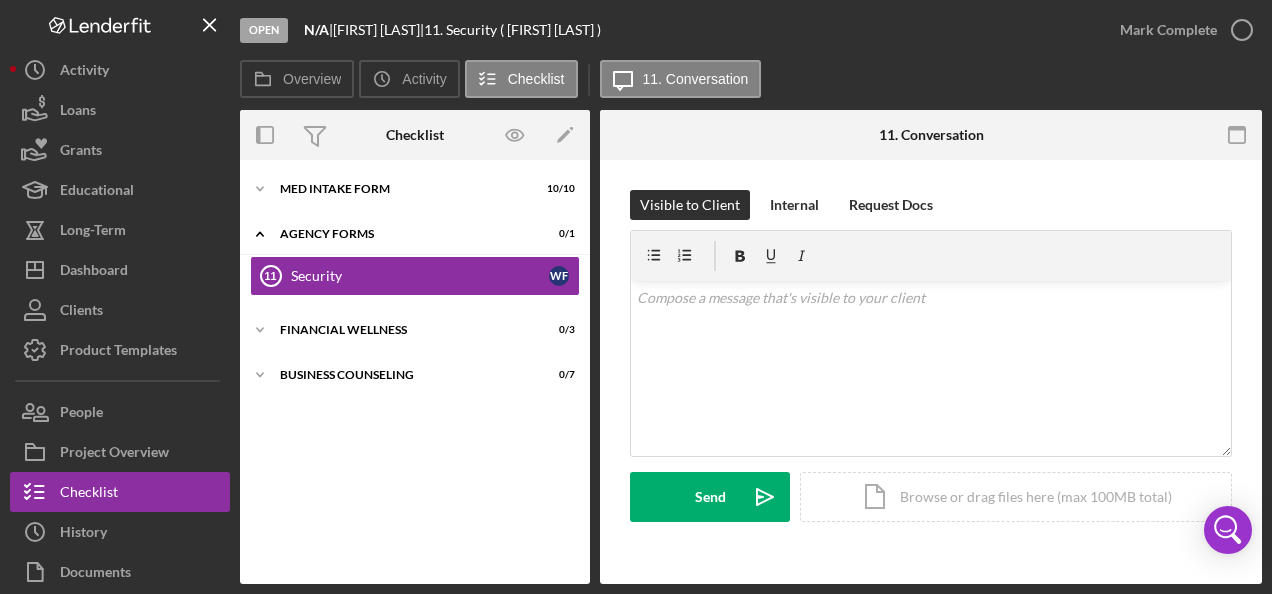click on "Open" at bounding box center (264, 30) 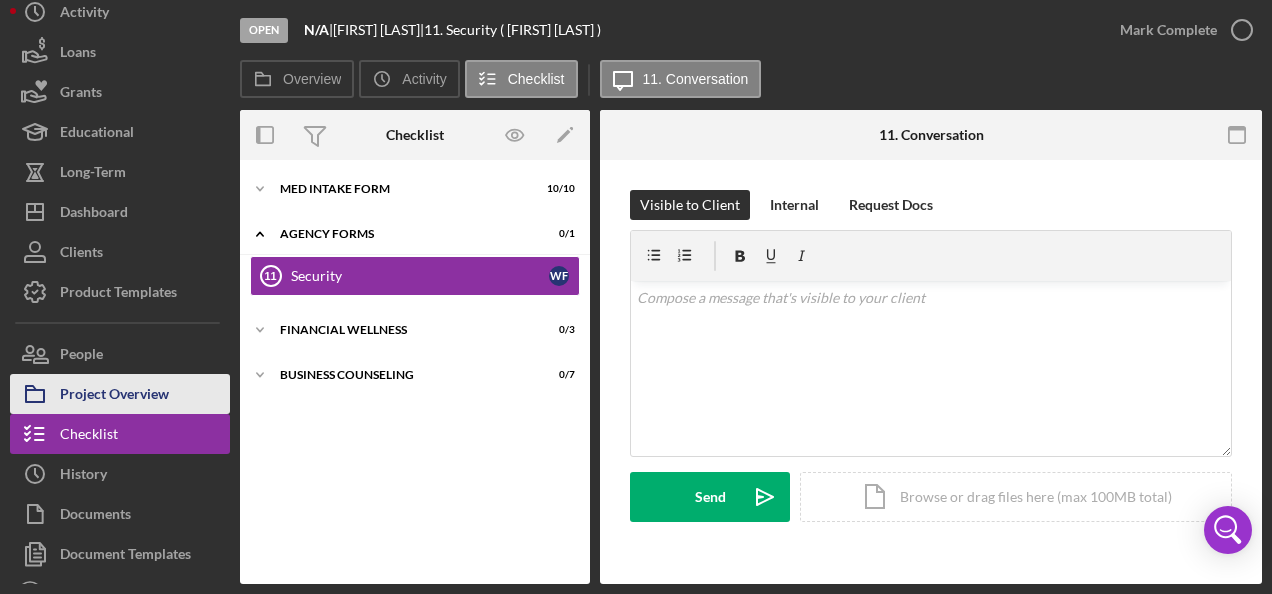 scroll, scrollTop: 88, scrollLeft: 0, axis: vertical 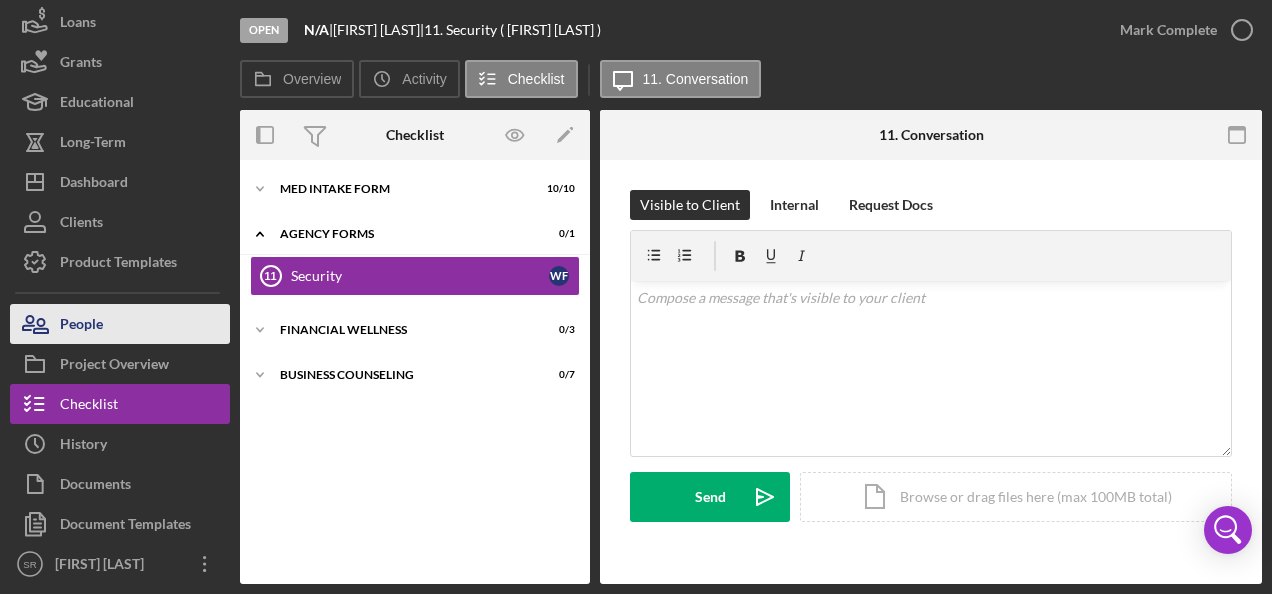 click on "People" at bounding box center [120, 324] 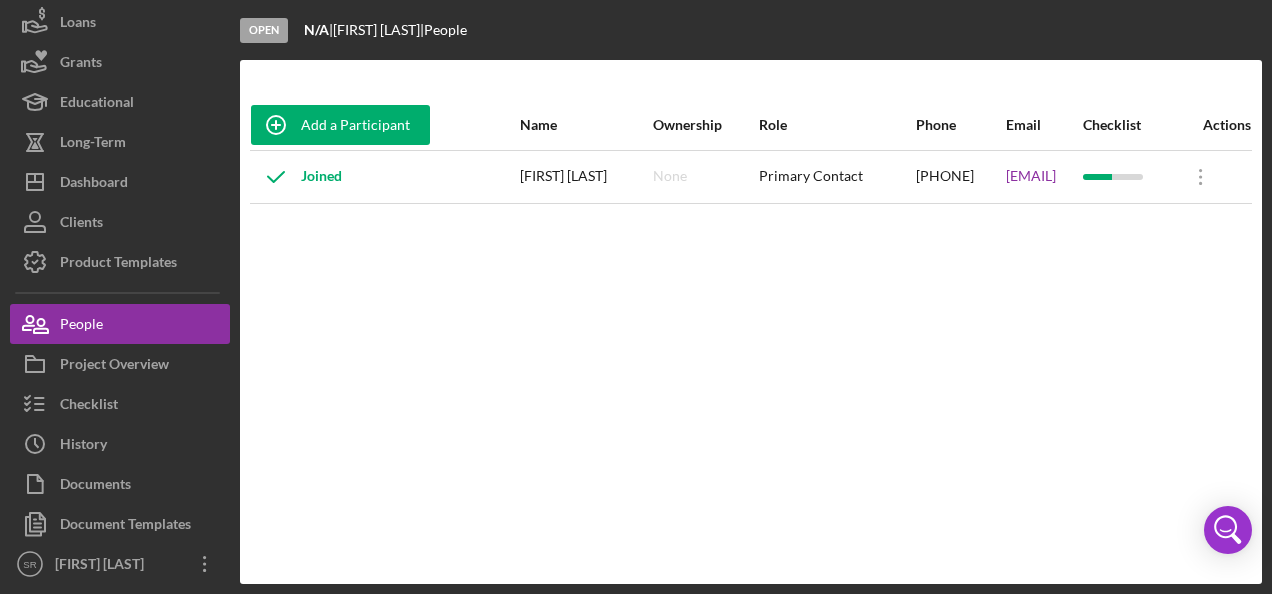 click on "[FIRST] [LAST]" at bounding box center [585, 177] 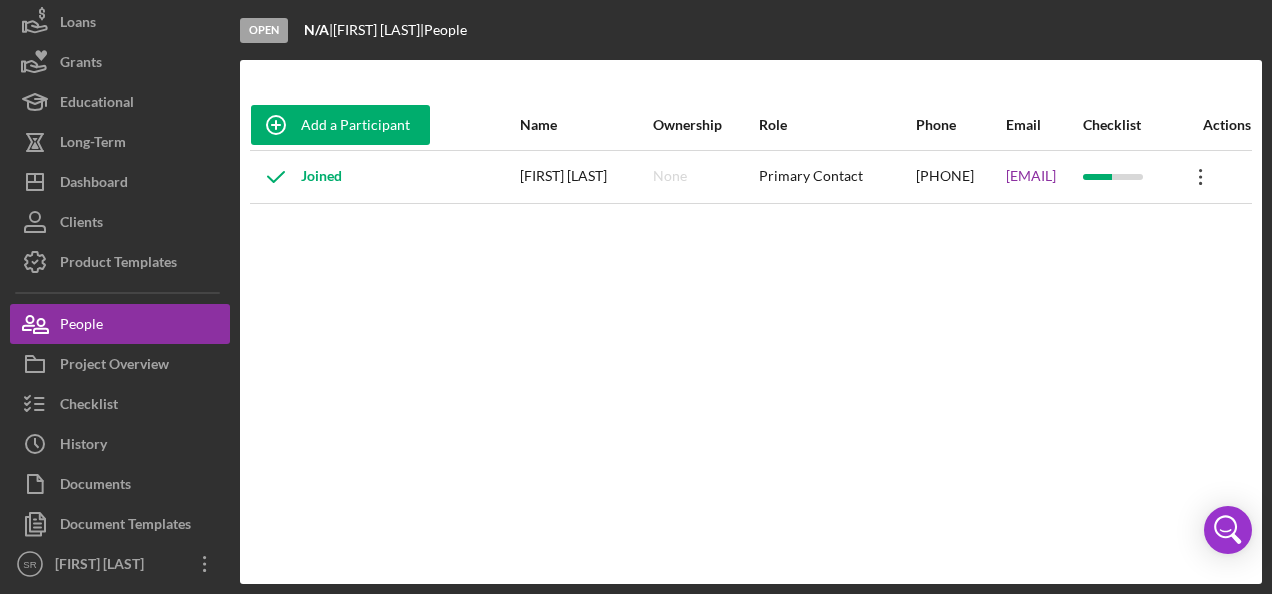 click on "Icon/Overflow" 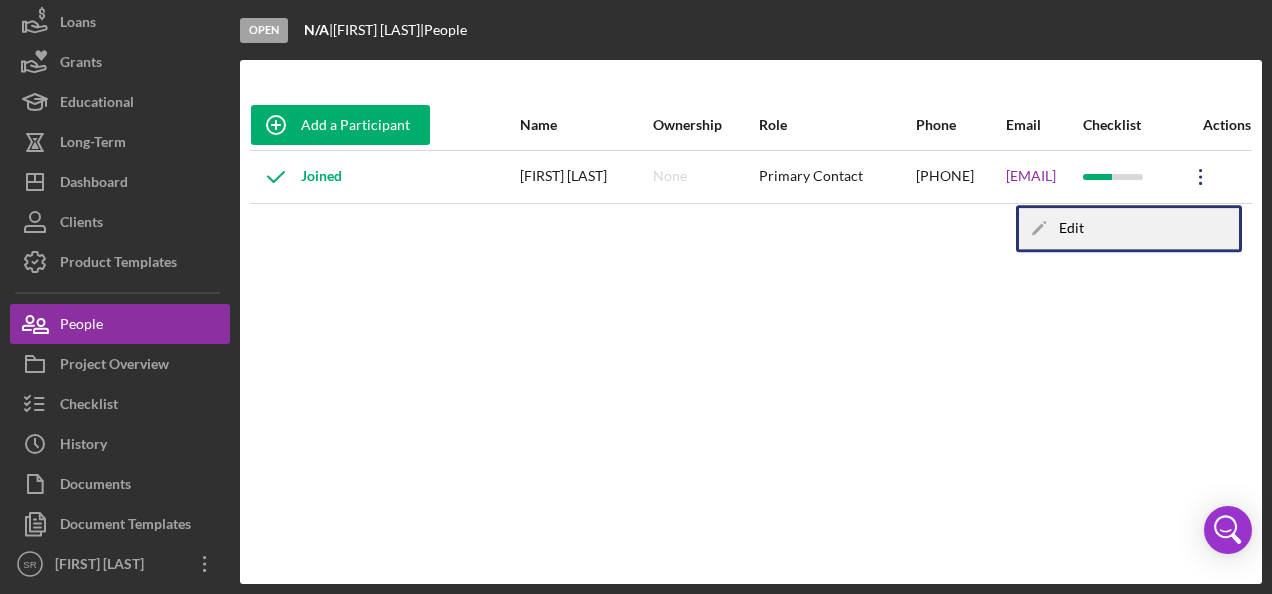 click on "Icon/Edit  Edit" at bounding box center (1129, 228) 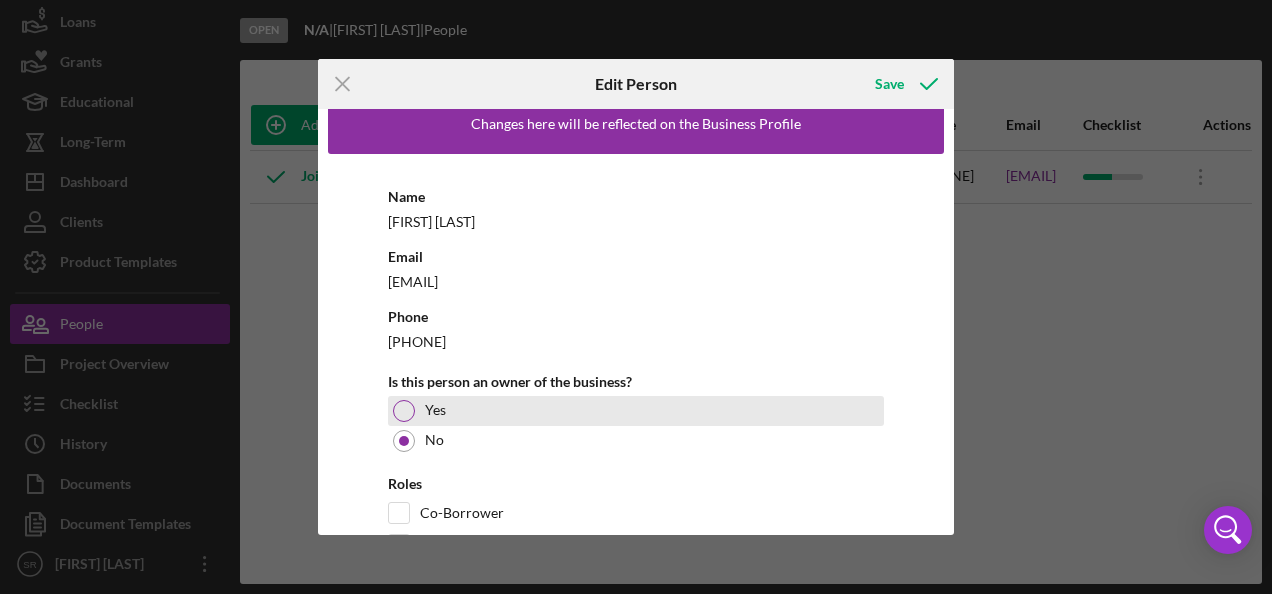 scroll, scrollTop: 0, scrollLeft: 0, axis: both 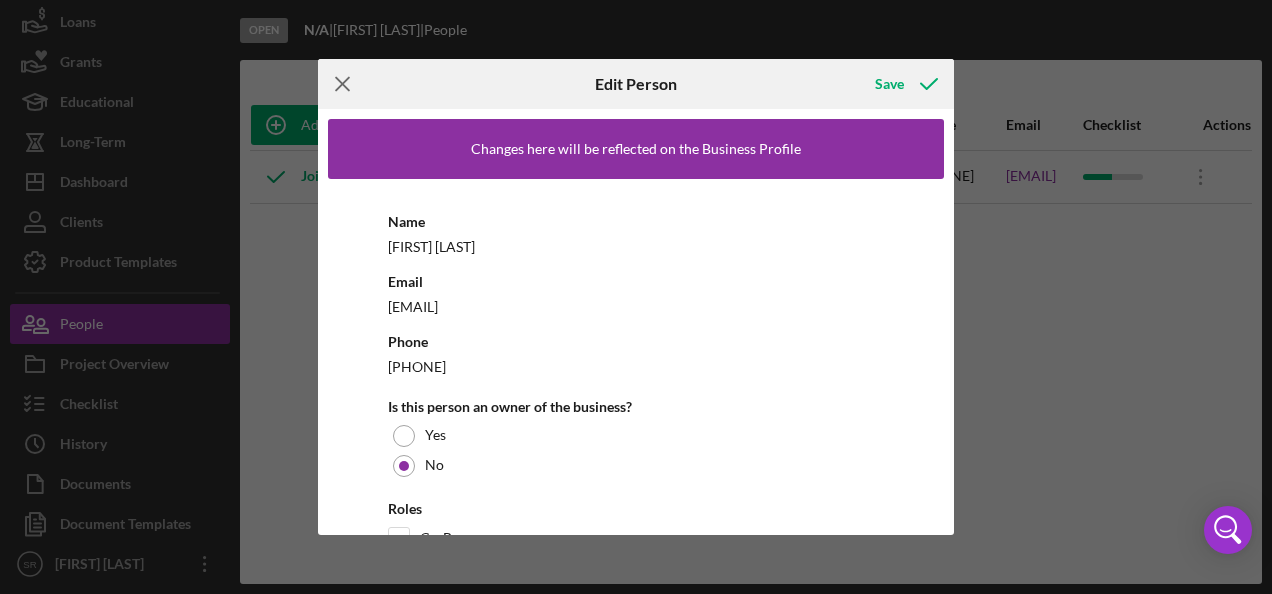 click on "Icon/Menu Close" 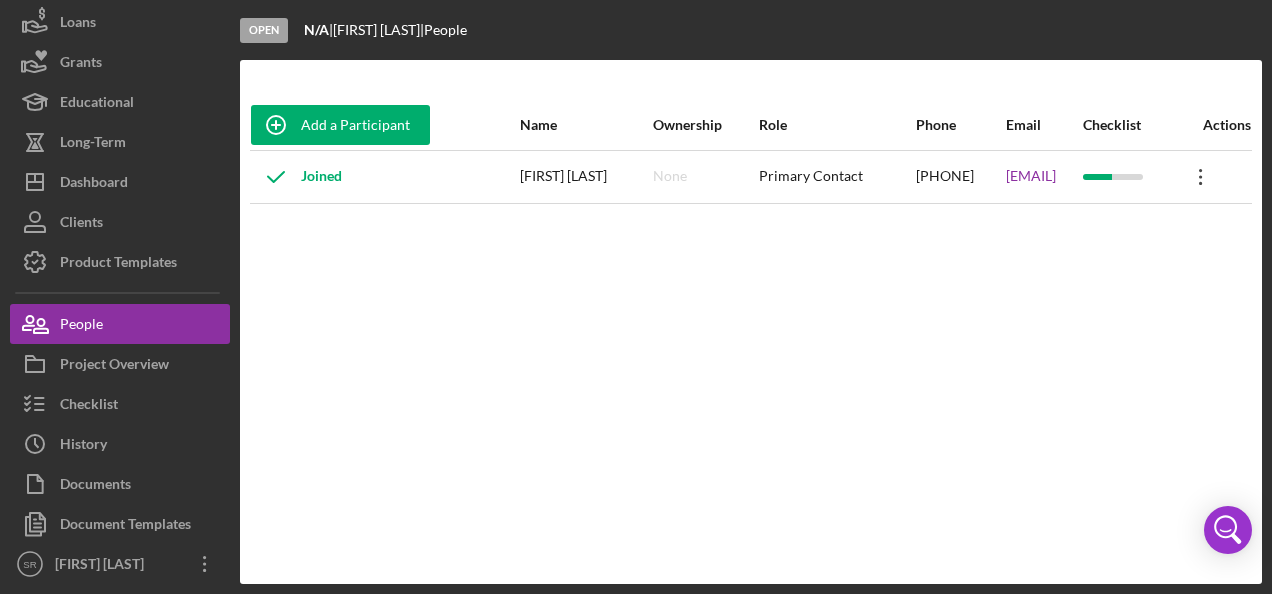 click on "Icon/Overflow" 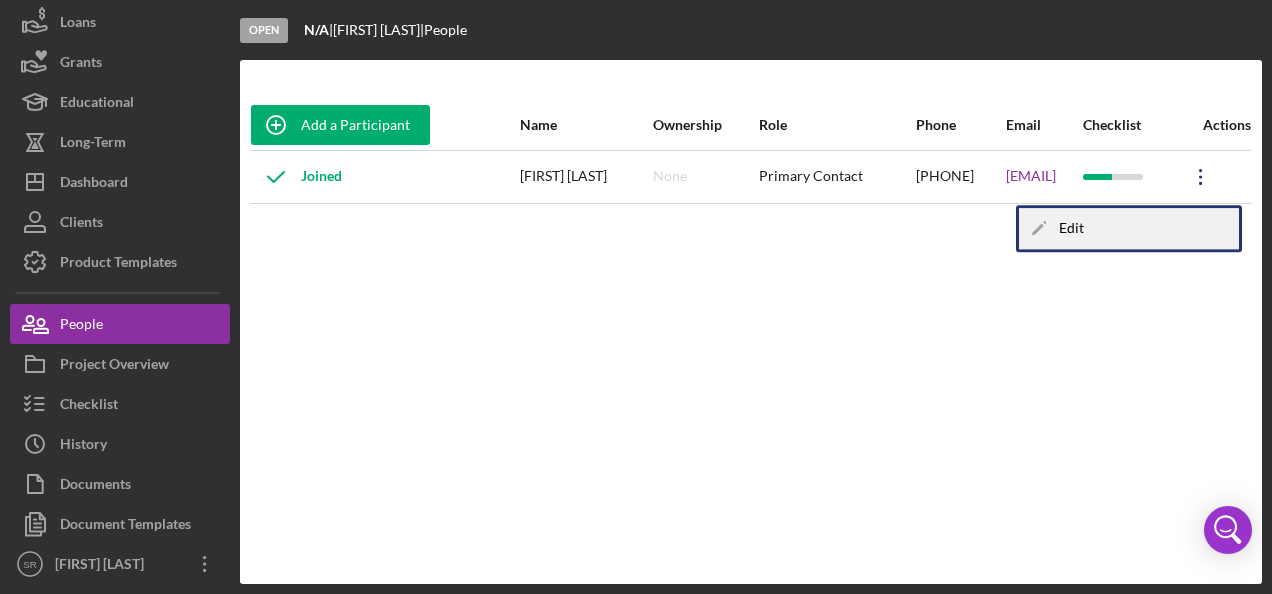 click on "Icon/Edit  Edit" at bounding box center [1129, 228] 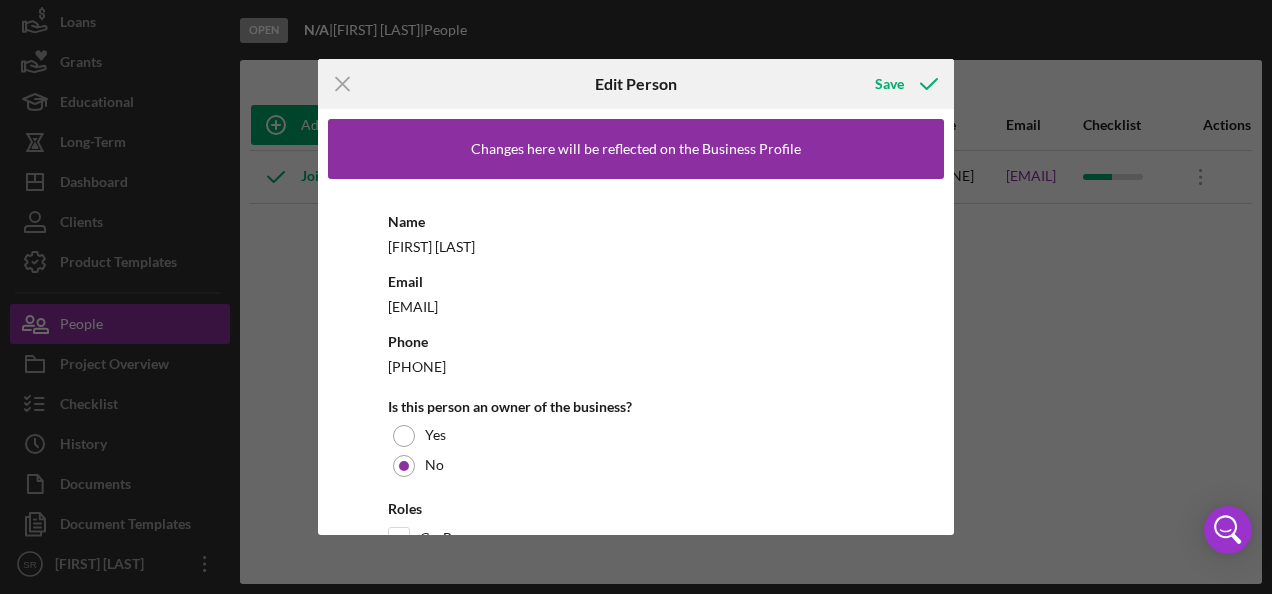 scroll, scrollTop: 94, scrollLeft: 0, axis: vertical 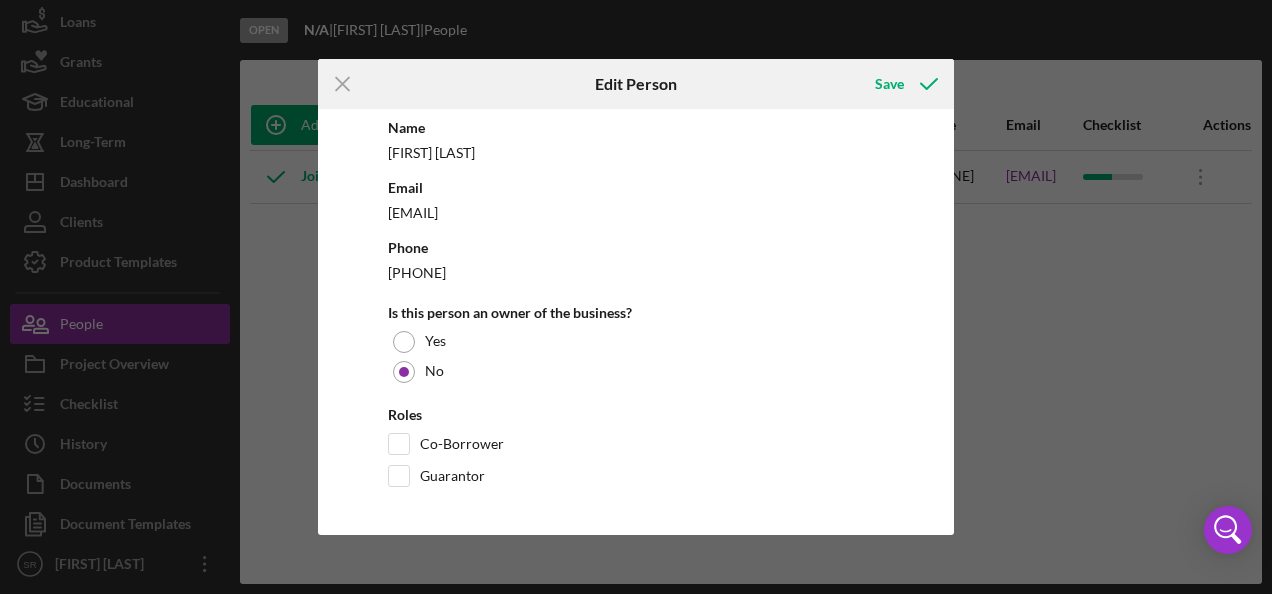click on "[EMAIL]" at bounding box center [636, 212] 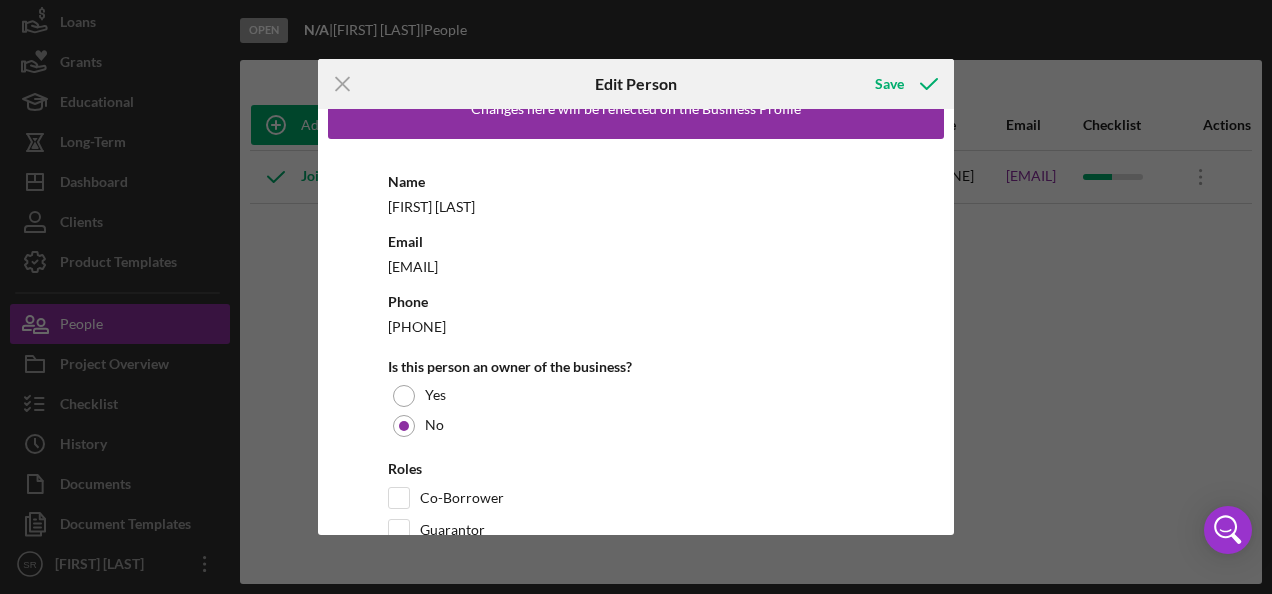 scroll, scrollTop: 0, scrollLeft: 0, axis: both 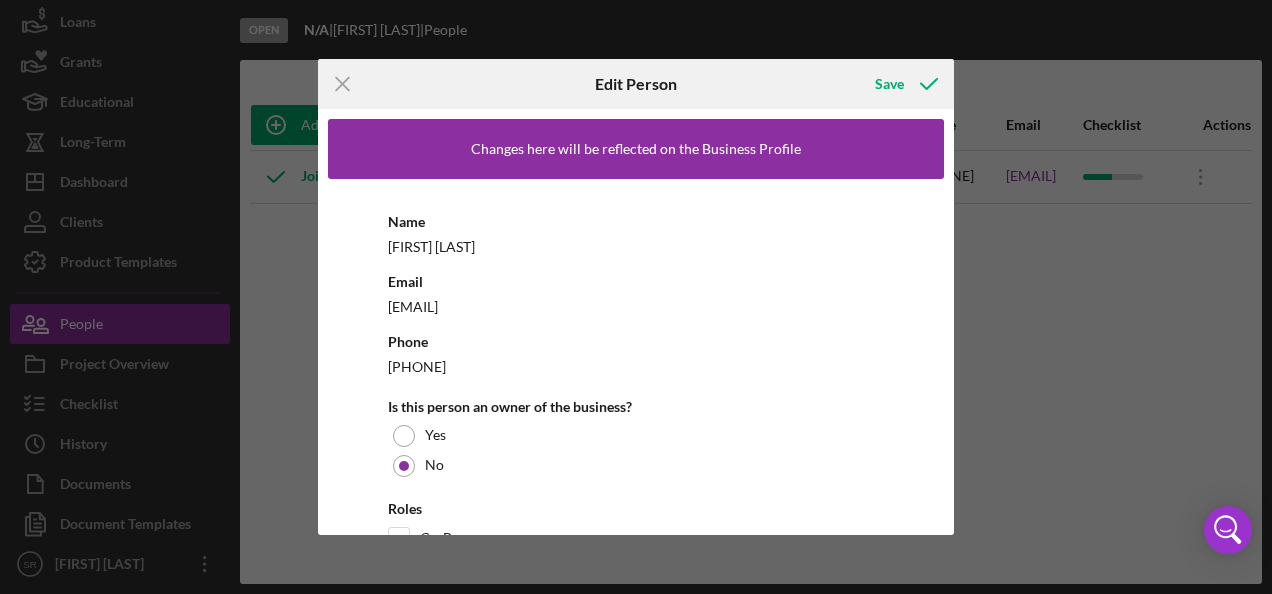 click on "[FIRST] [LAST]" at bounding box center (636, 246) 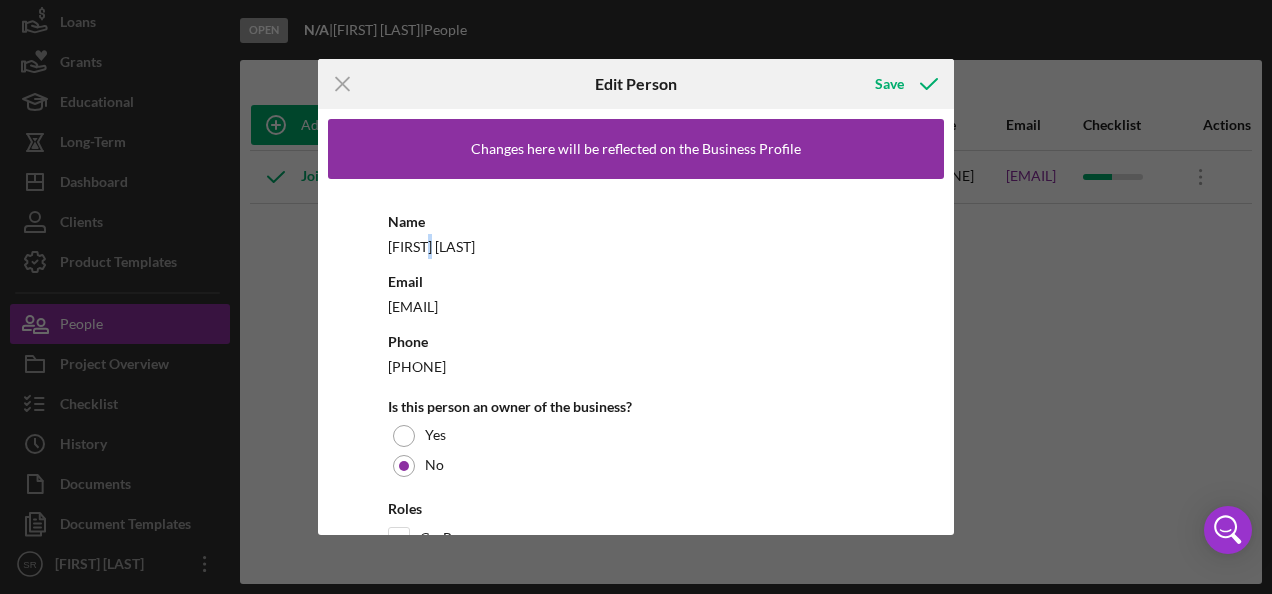 drag, startPoint x: 426, startPoint y: 247, endPoint x: 438, endPoint y: 247, distance: 12 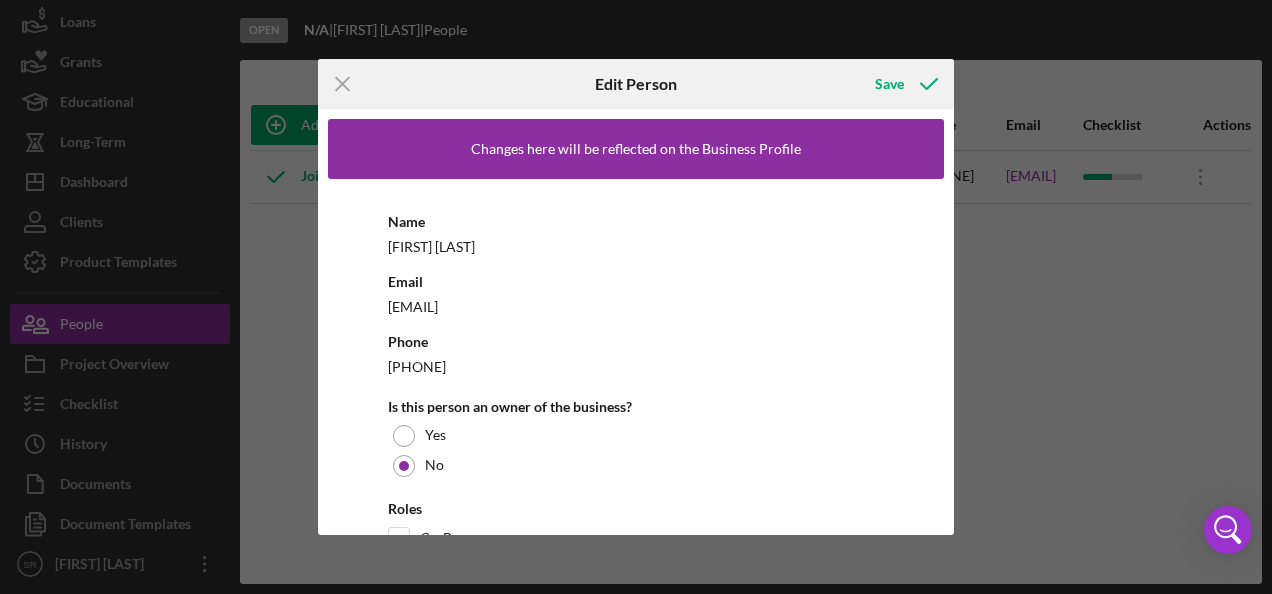 click on "[EMAIL]" at bounding box center (636, 306) 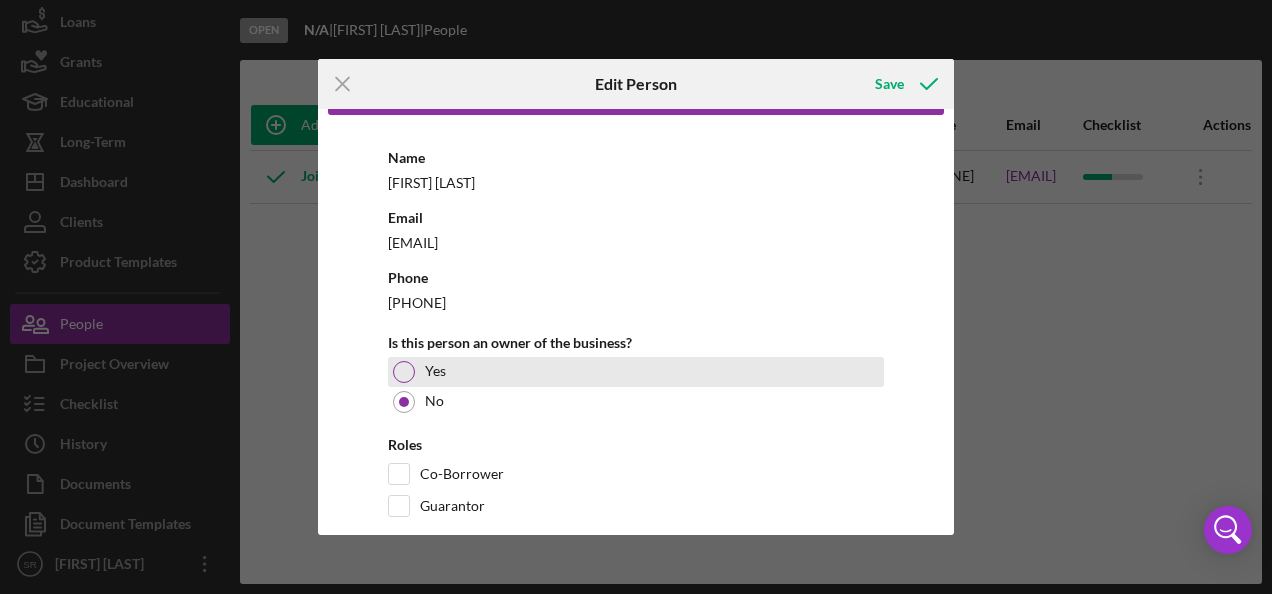 scroll, scrollTop: 94, scrollLeft: 0, axis: vertical 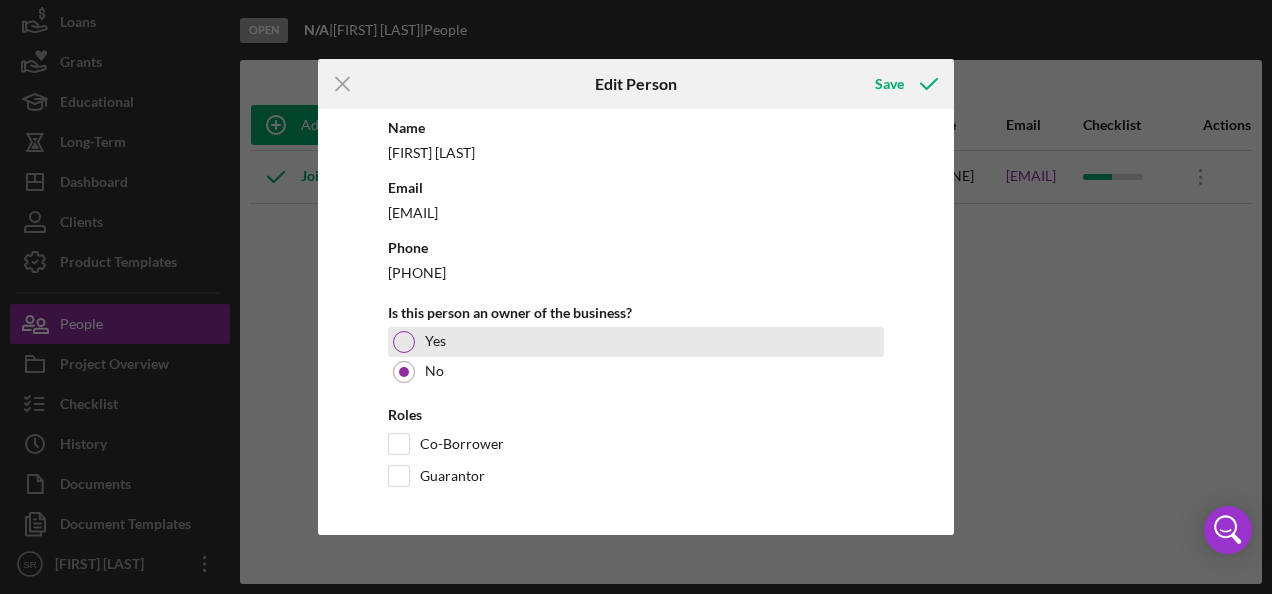 click at bounding box center (404, 342) 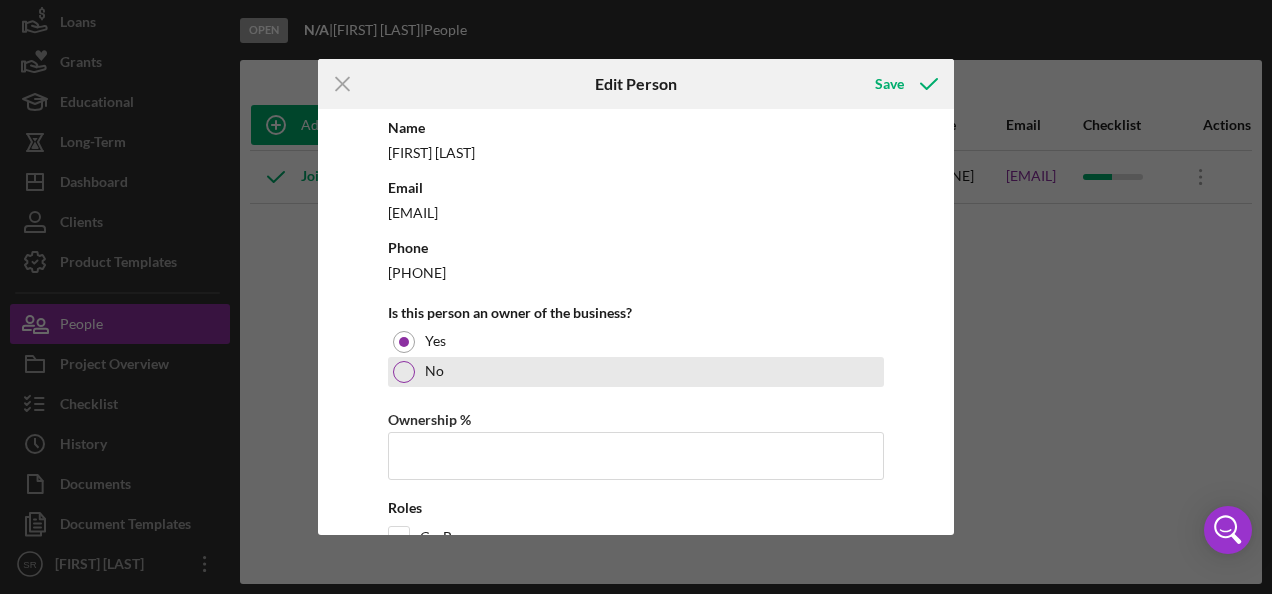 click at bounding box center [404, 372] 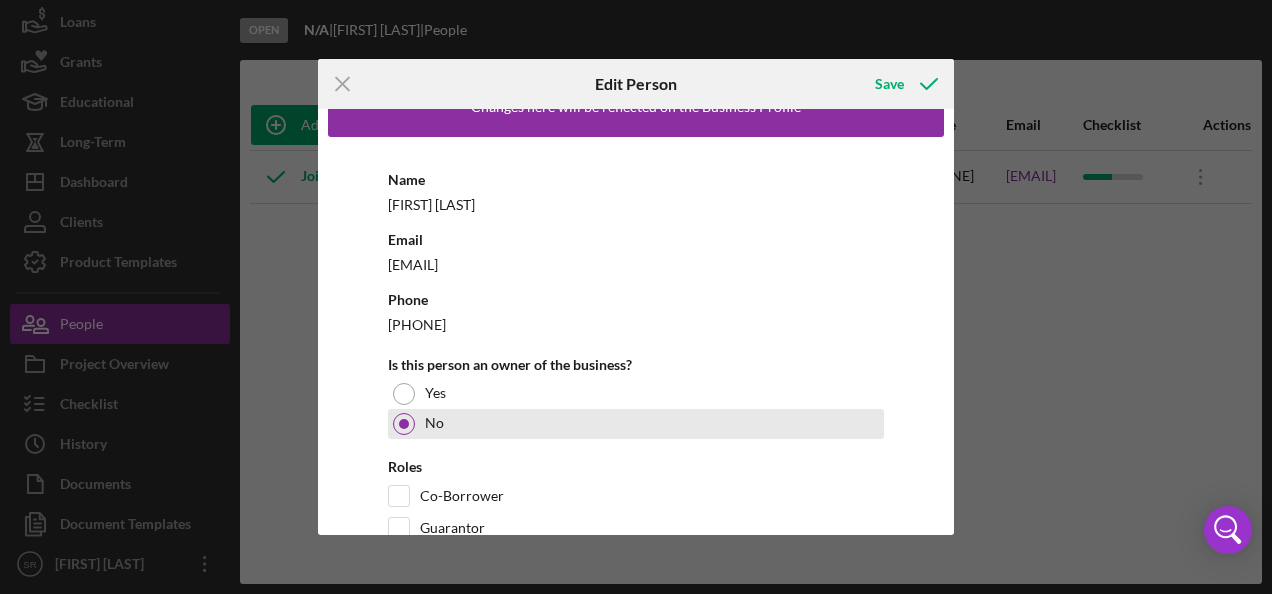 scroll, scrollTop: 0, scrollLeft: 0, axis: both 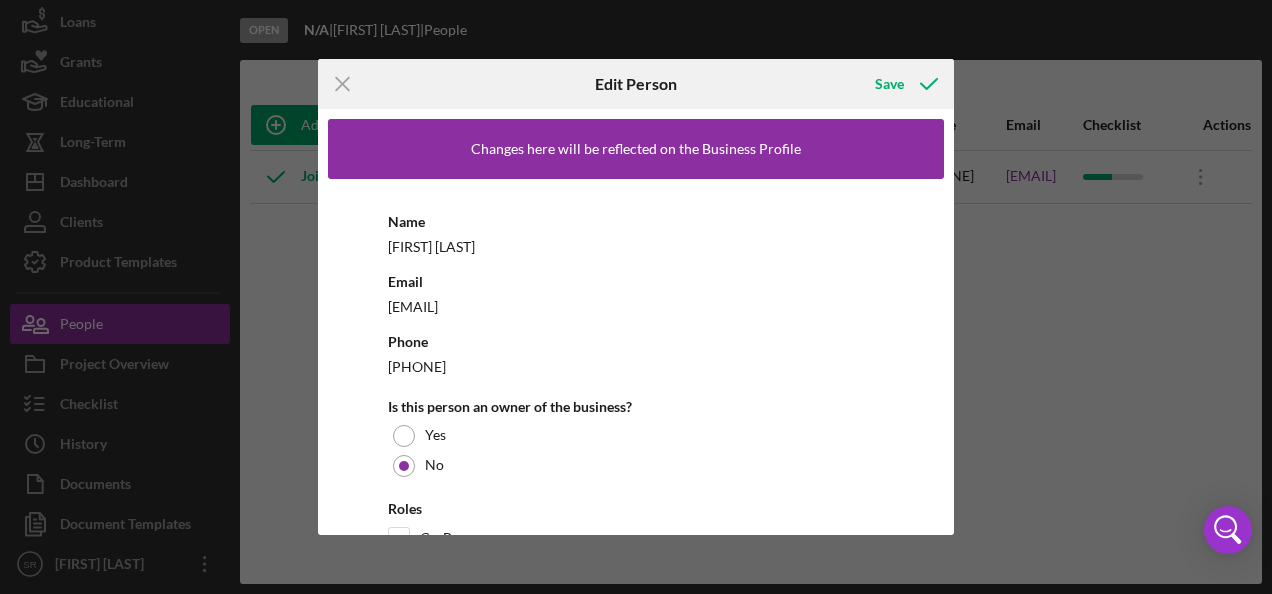 click on "Phone [PHONE]" at bounding box center (636, 354) 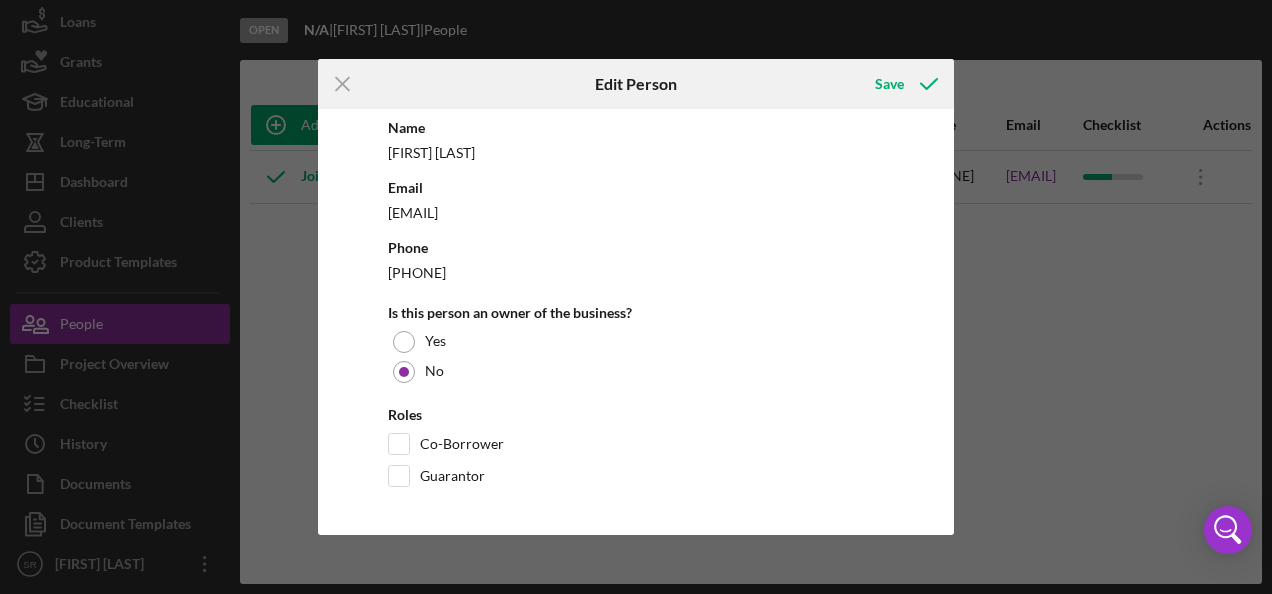 scroll, scrollTop: 0, scrollLeft: 0, axis: both 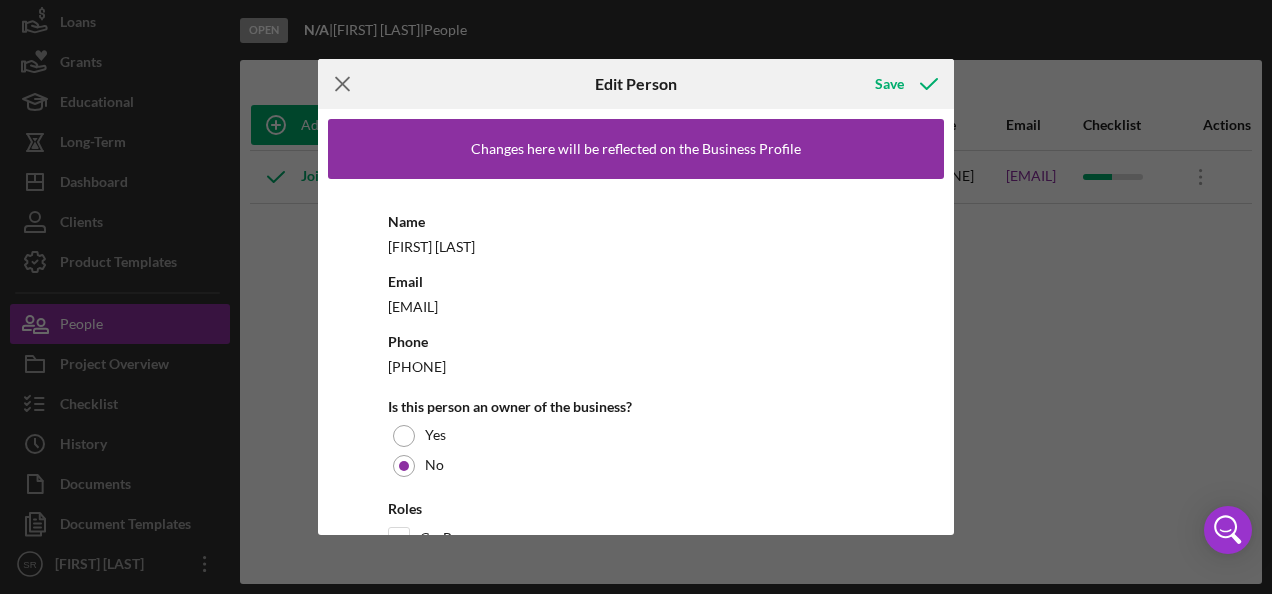 click 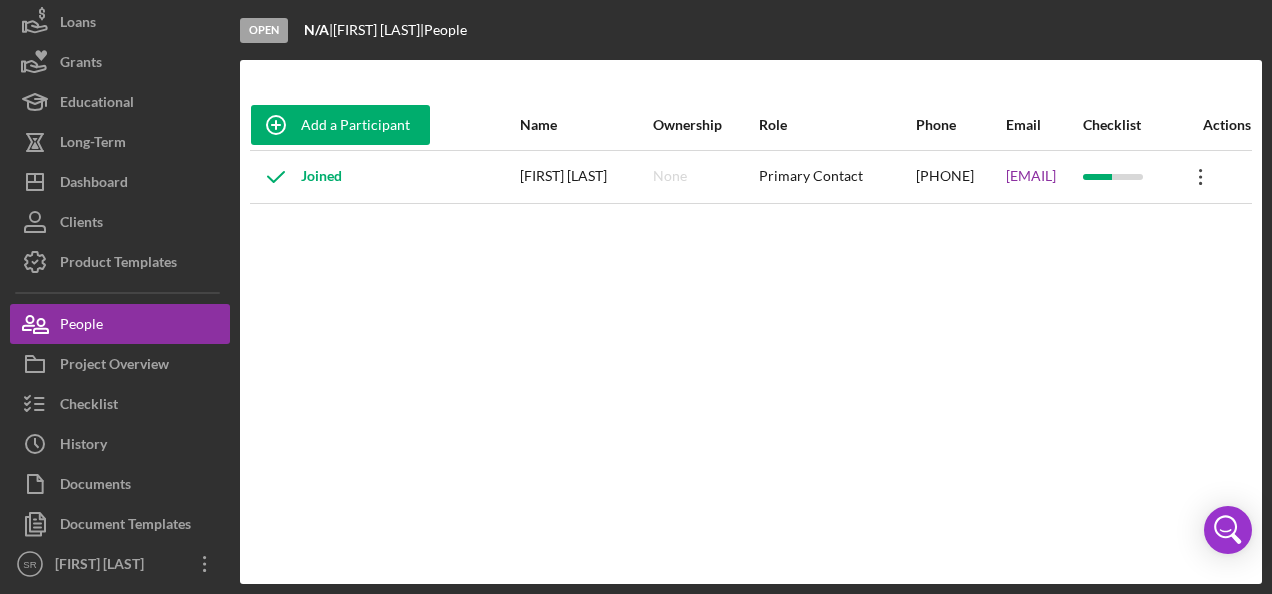 click on "Icon/Overflow" 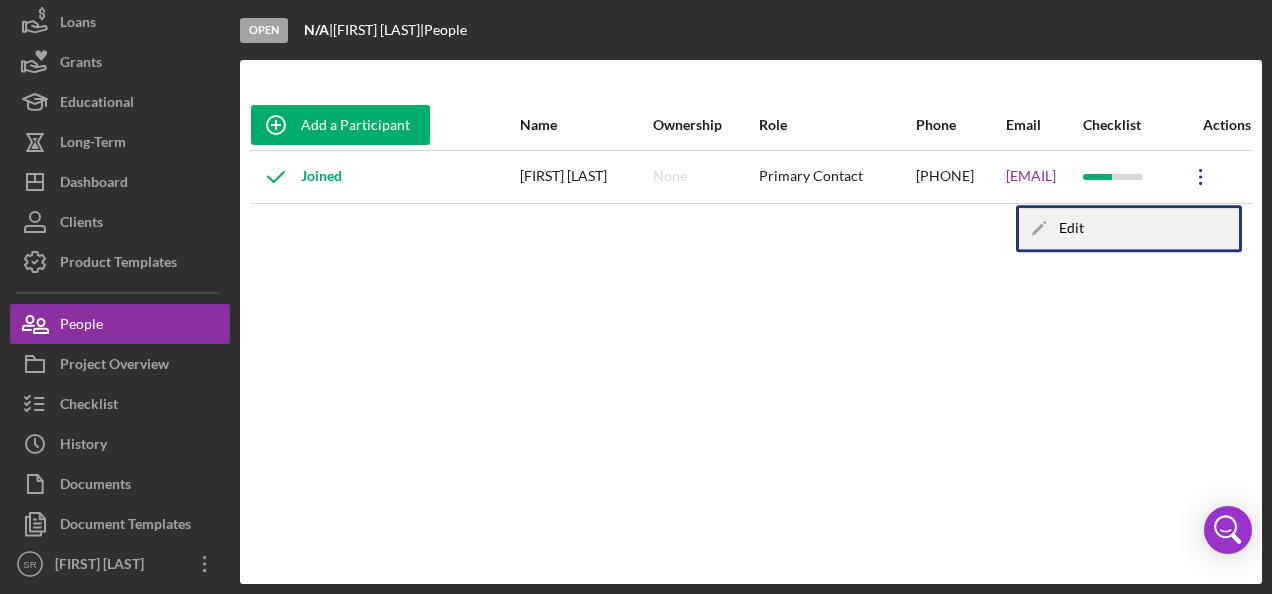 click on "Icon/Edit  Edit" at bounding box center (1129, 228) 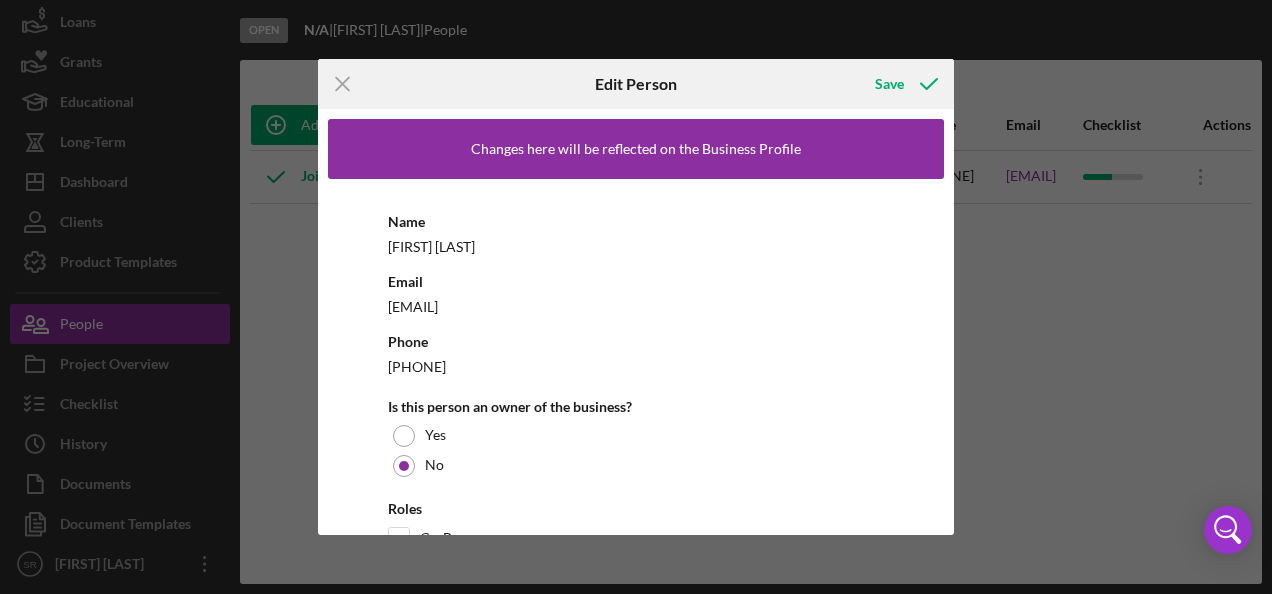 click on "[FIRST] [LAST]" at bounding box center [636, 246] 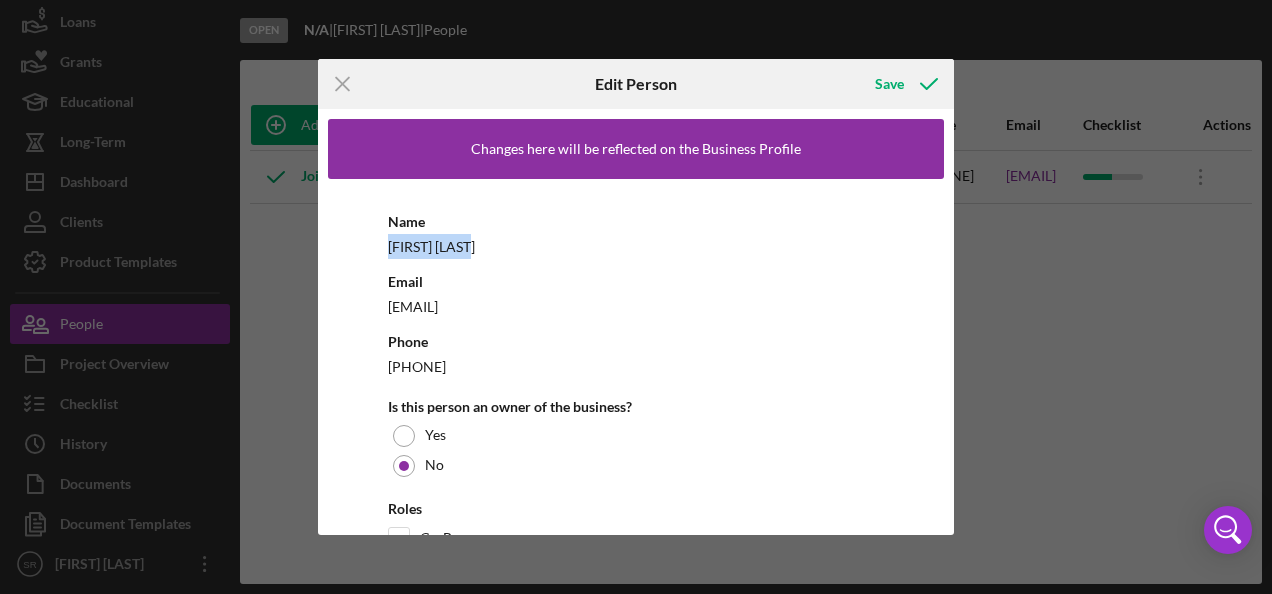 drag, startPoint x: 481, startPoint y: 244, endPoint x: 366, endPoint y: 256, distance: 115.62439 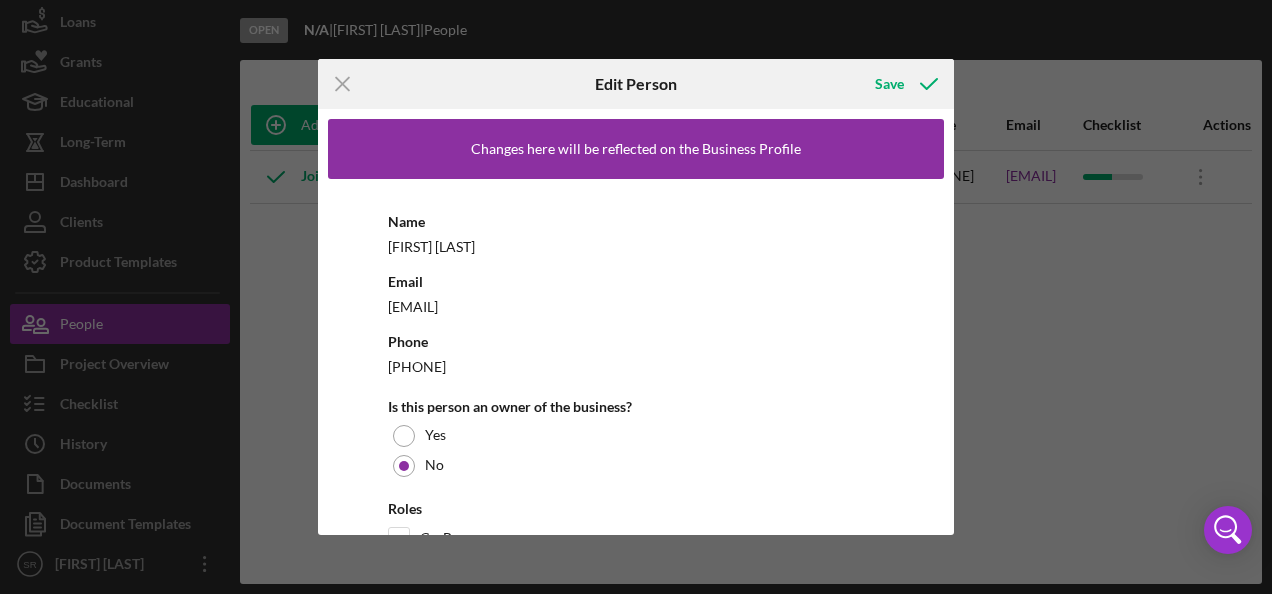 click on "[PHONE]" at bounding box center [636, 366] 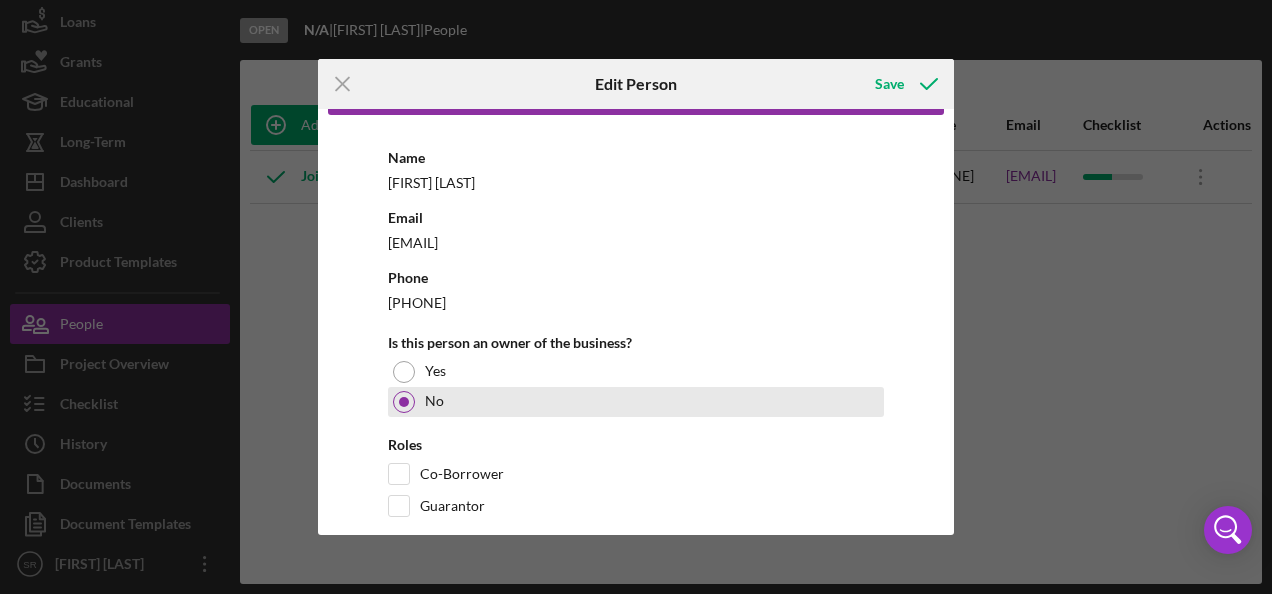 scroll, scrollTop: 94, scrollLeft: 0, axis: vertical 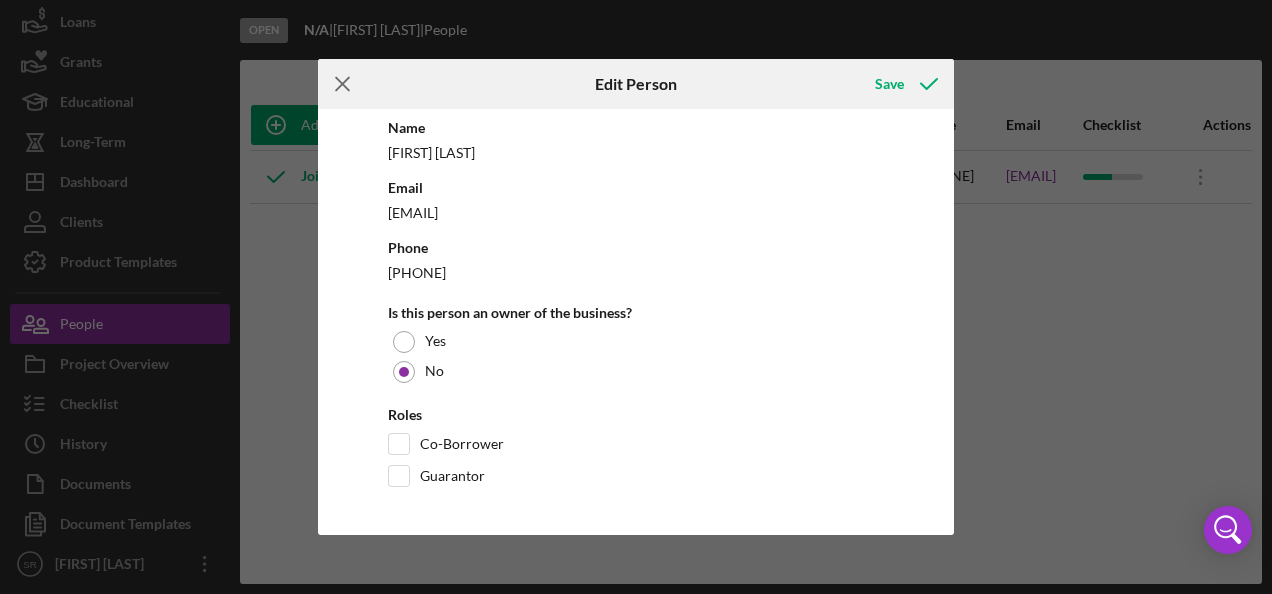 click on "Icon/Menu Close" 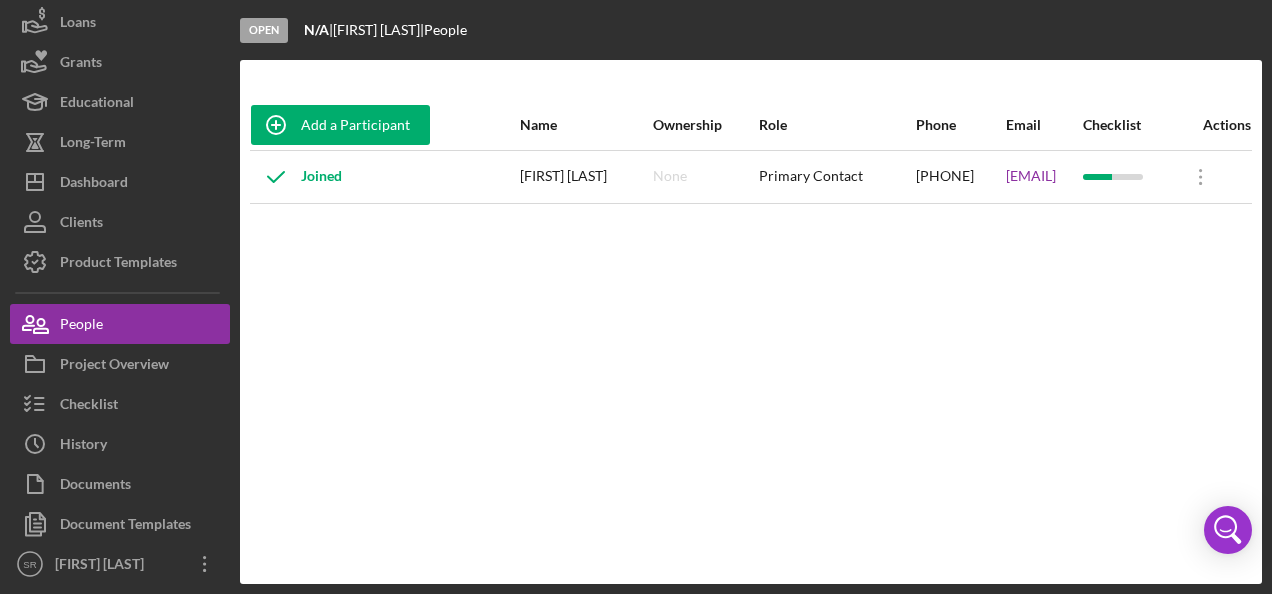 drag, startPoint x: 402, startPoint y: 36, endPoint x: 364, endPoint y: 29, distance: 38.63936 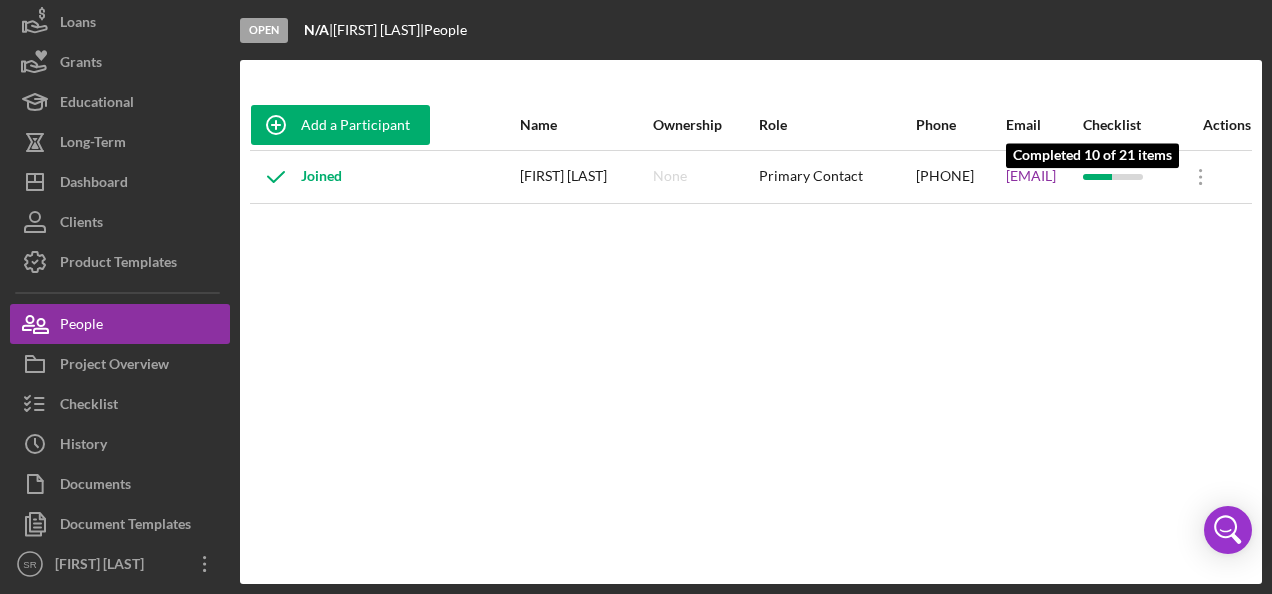 click at bounding box center (1113, 177) 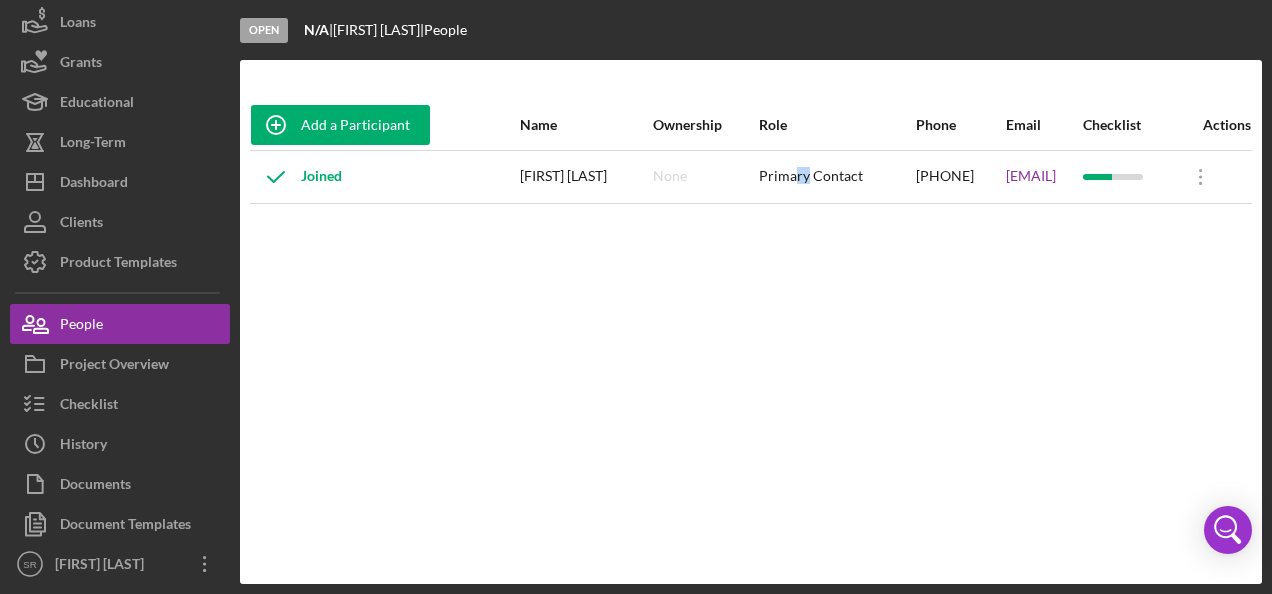 drag, startPoint x: 732, startPoint y: 176, endPoint x: 716, endPoint y: 179, distance: 16.27882 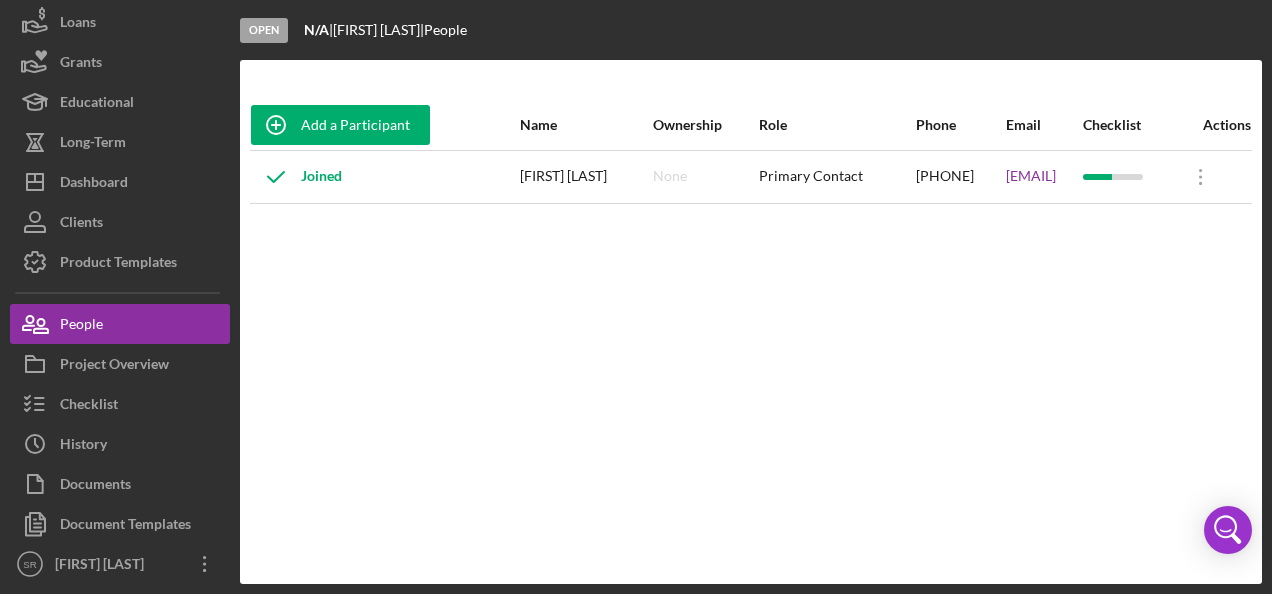 drag, startPoint x: 716, startPoint y: 179, endPoint x: 616, endPoint y: 175, distance: 100.07997 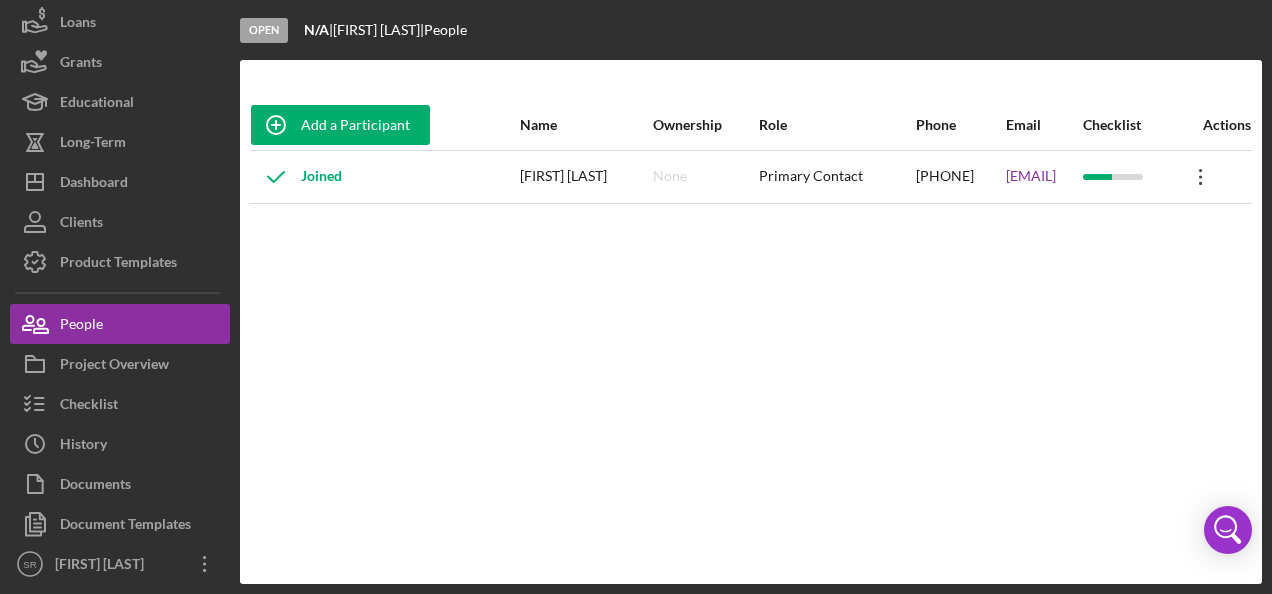 click on "Icon/Overflow" 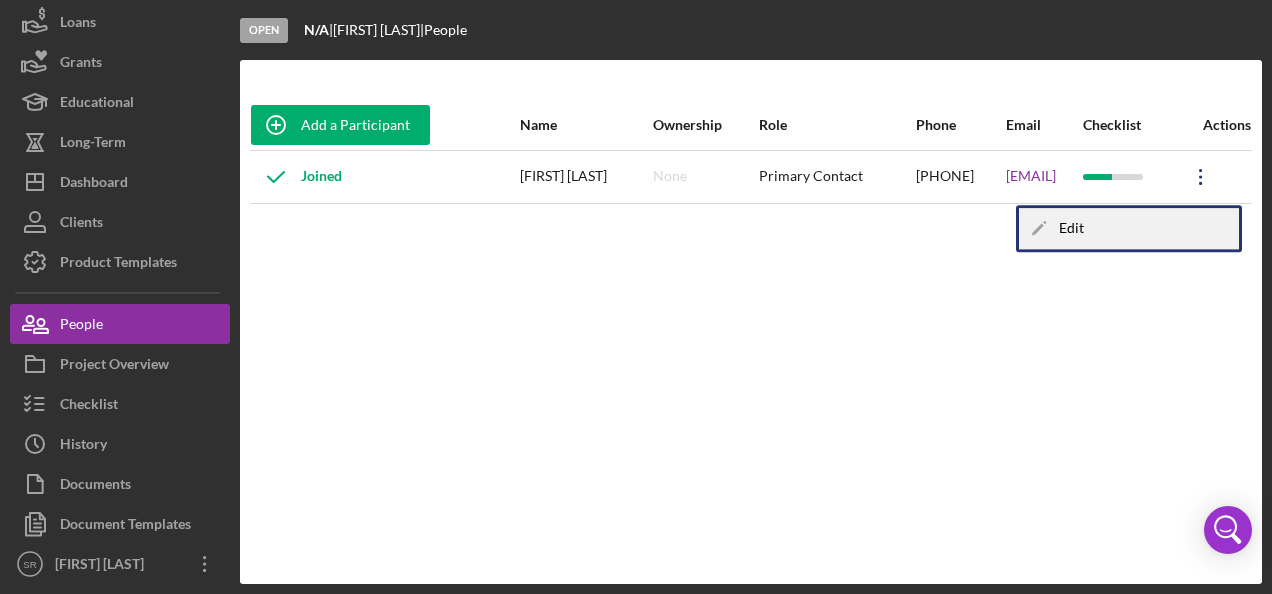 click on "Icon/Edit  Edit" at bounding box center [1129, 228] 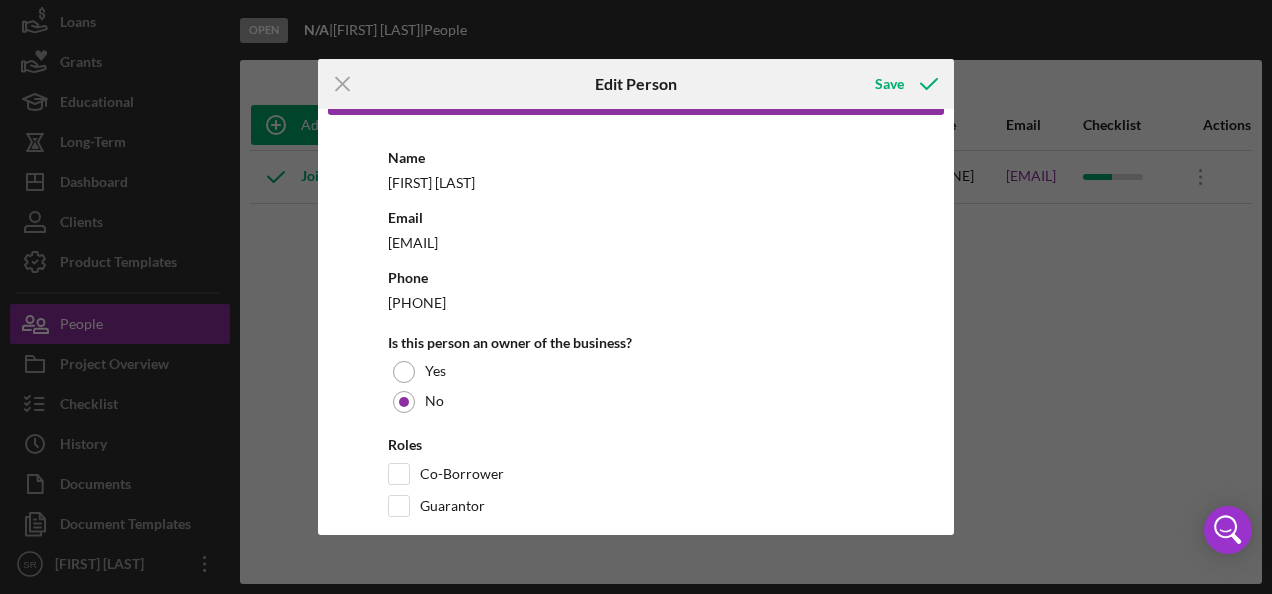 scroll, scrollTop: 94, scrollLeft: 0, axis: vertical 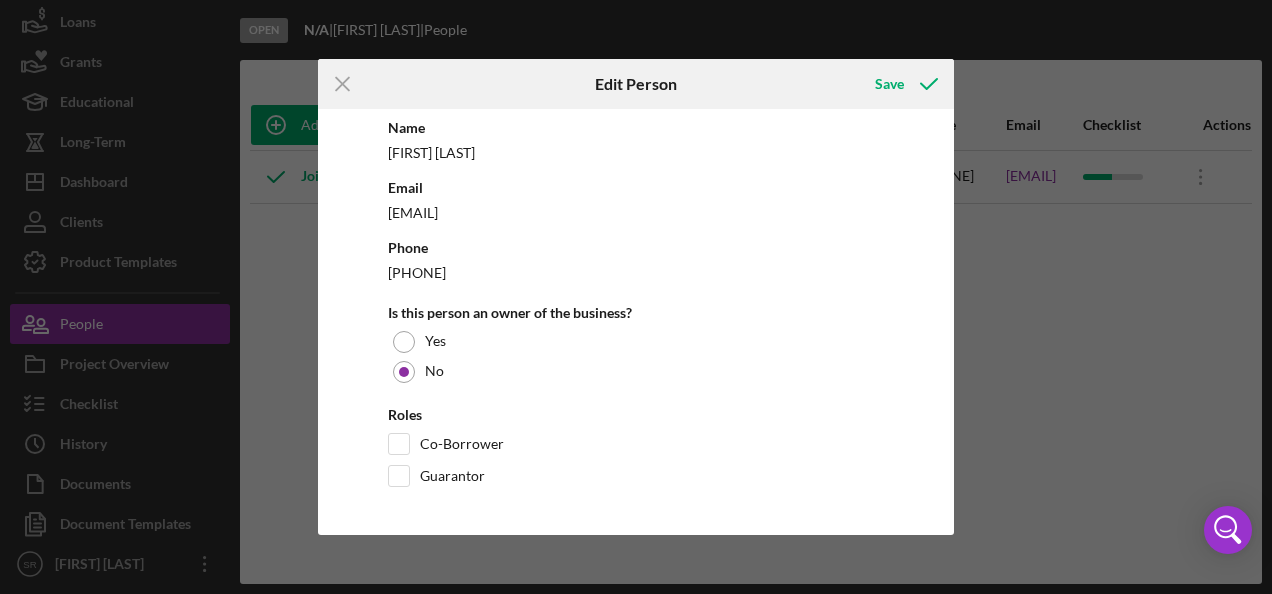 drag, startPoint x: 502, startPoint y: 260, endPoint x: 292, endPoint y: 260, distance: 210 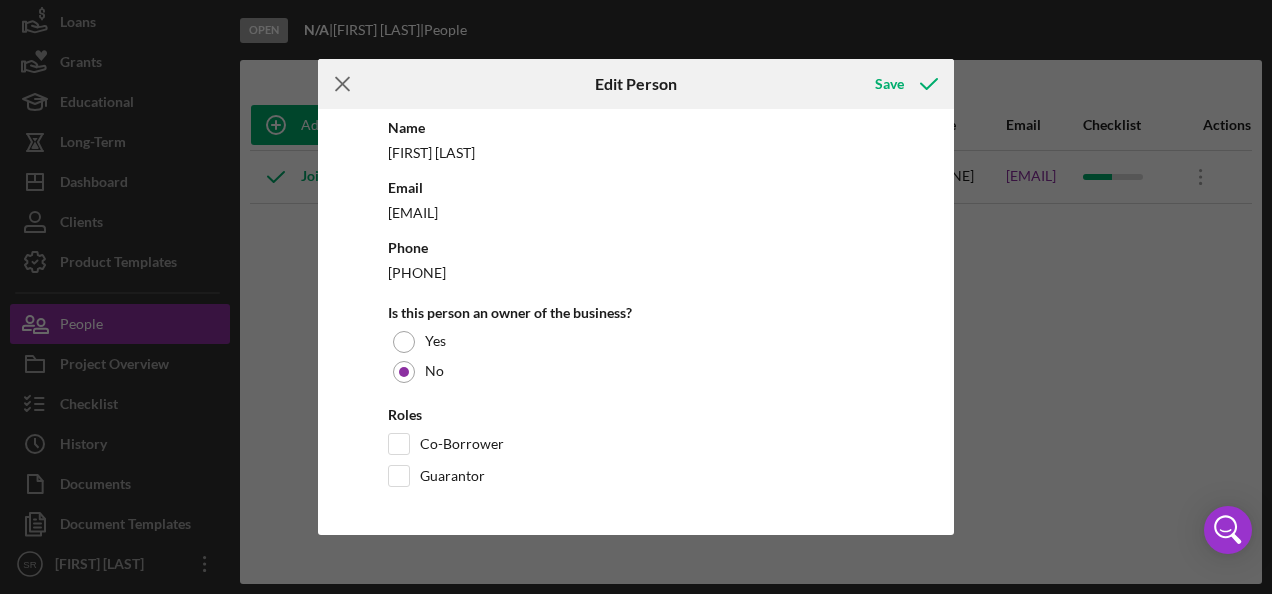 click on "Icon/Menu Close" 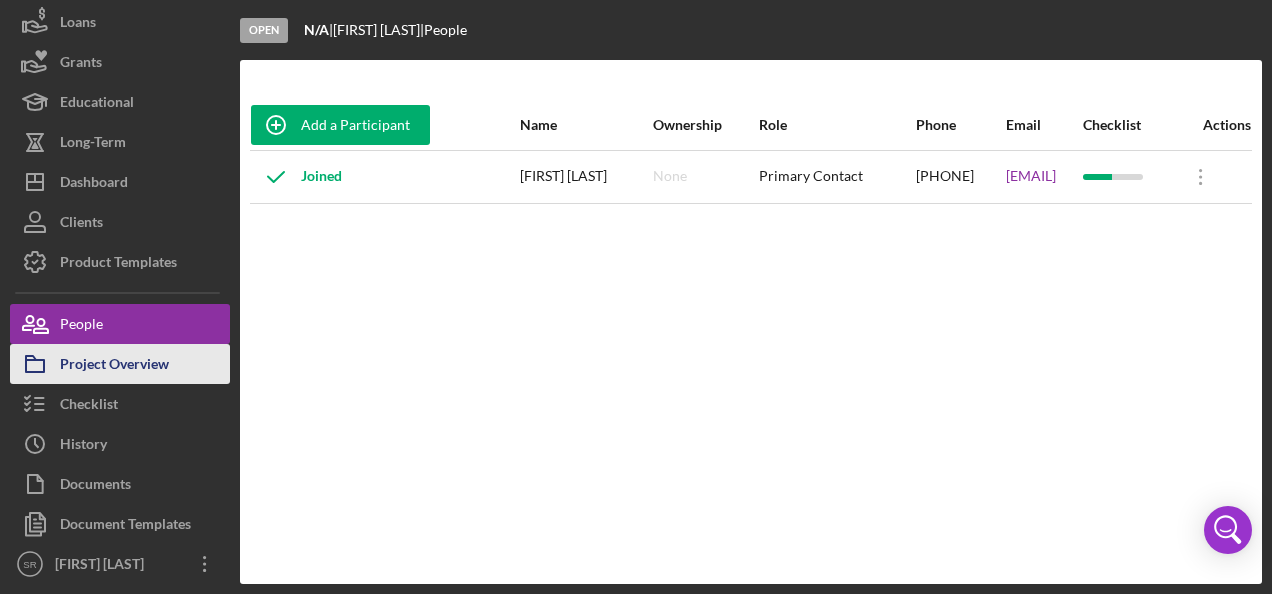 click on "Project Overview" at bounding box center (114, 366) 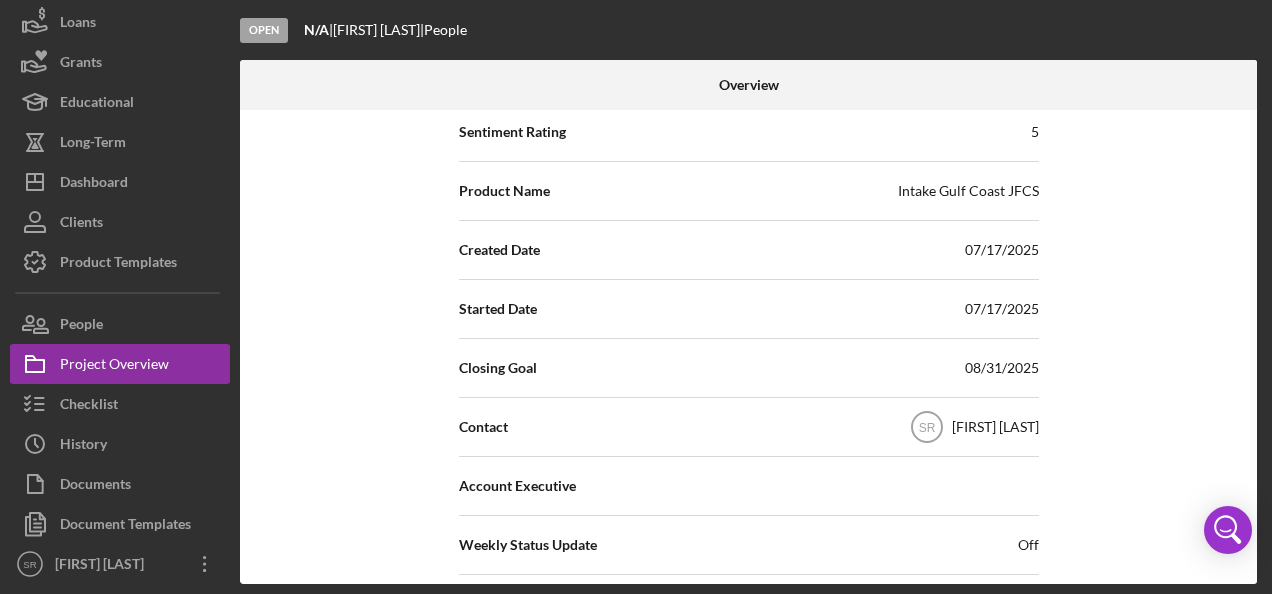 scroll, scrollTop: 0, scrollLeft: 0, axis: both 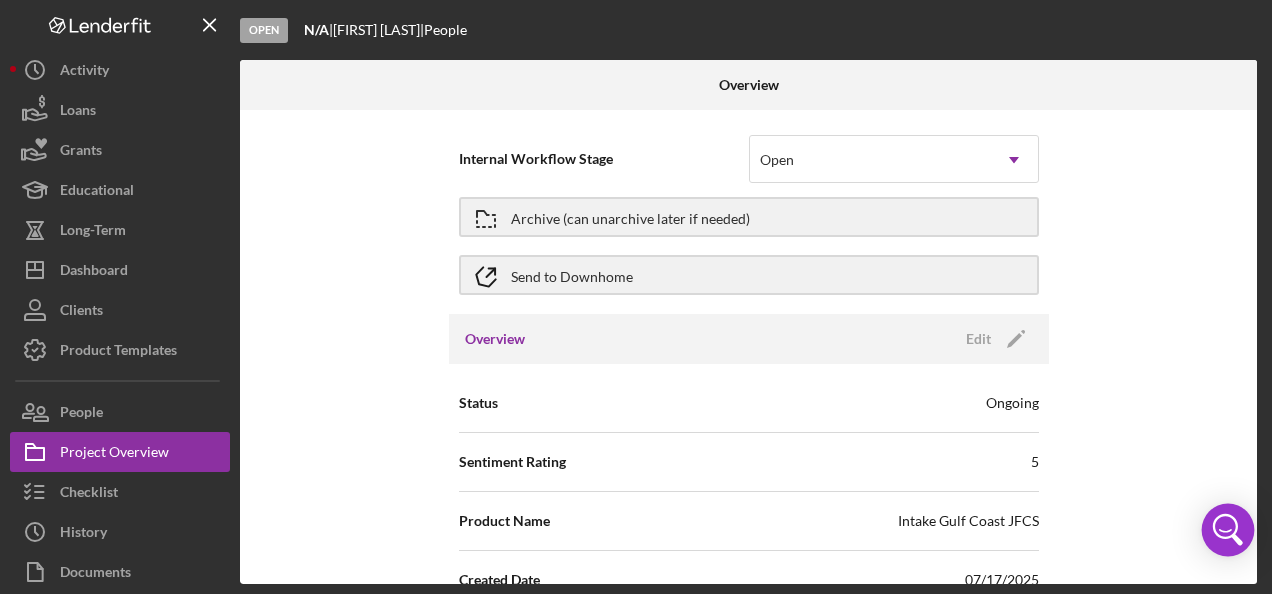 click 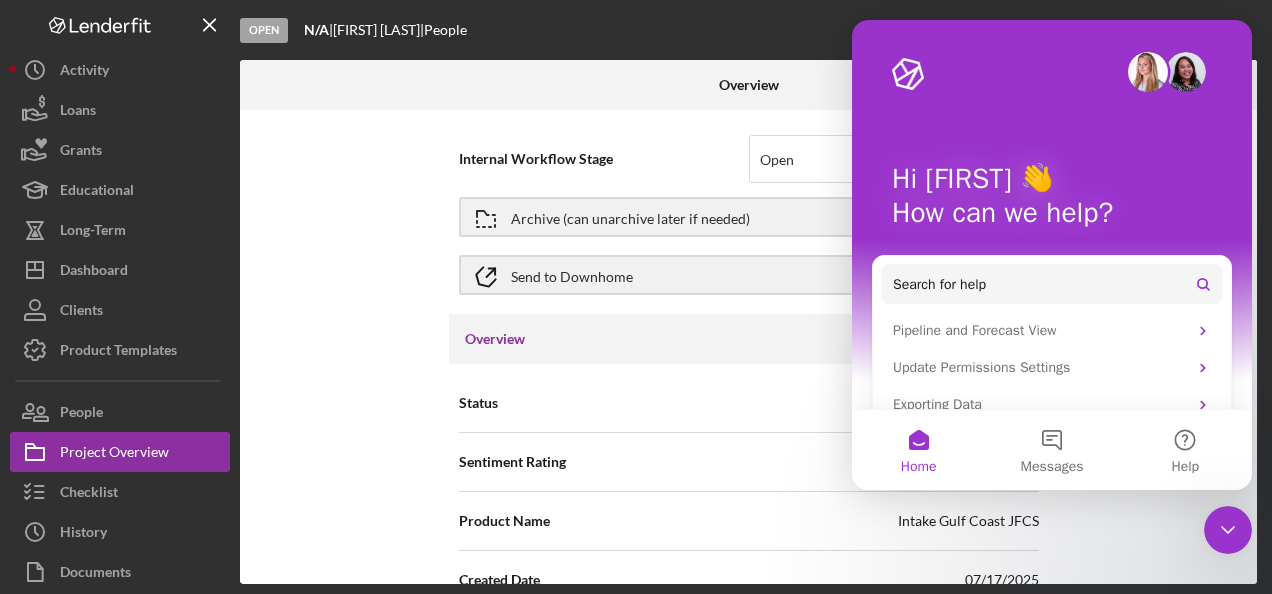scroll, scrollTop: 0, scrollLeft: 0, axis: both 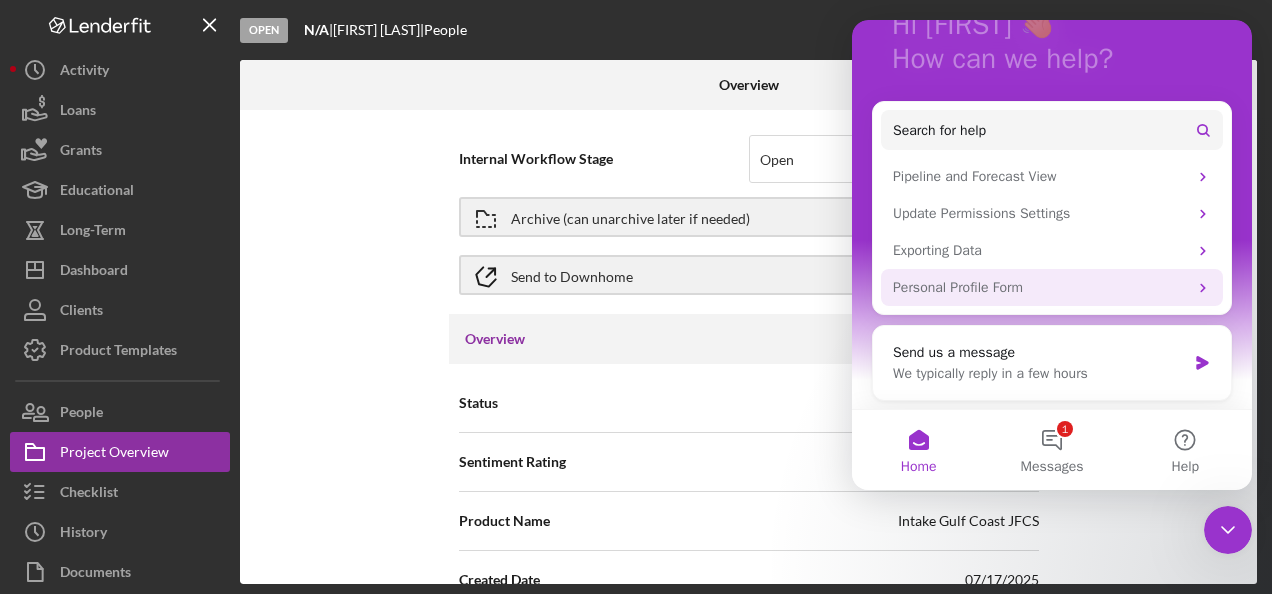 click on "Personal Profile Form" at bounding box center [1040, 287] 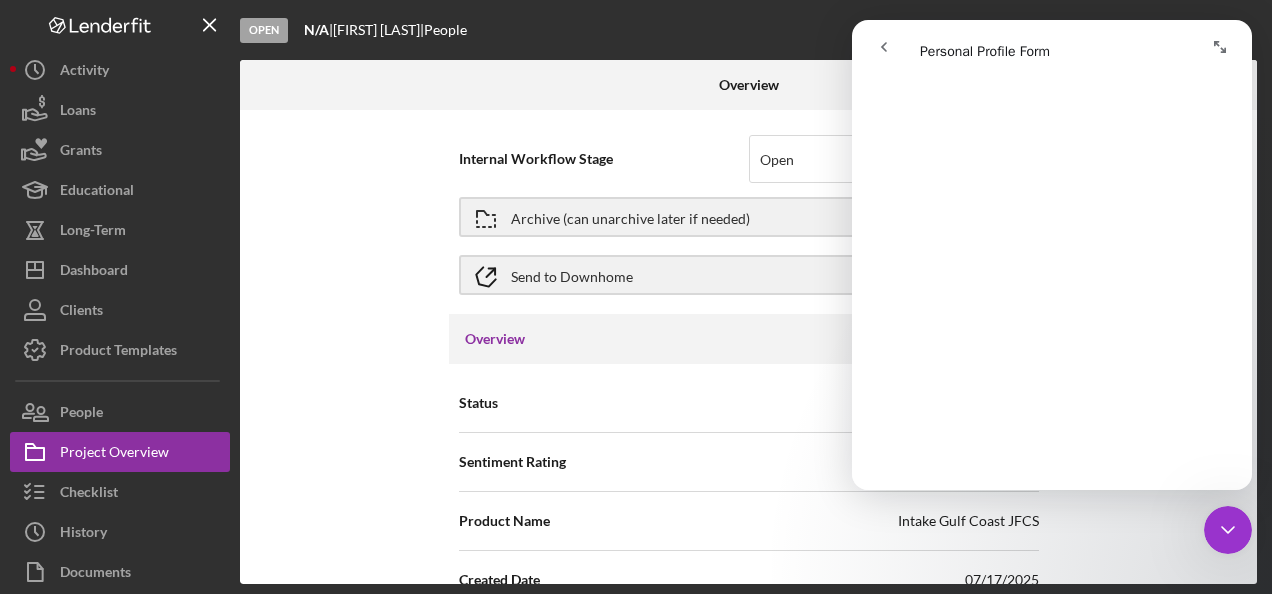 scroll, scrollTop: 1700, scrollLeft: 0, axis: vertical 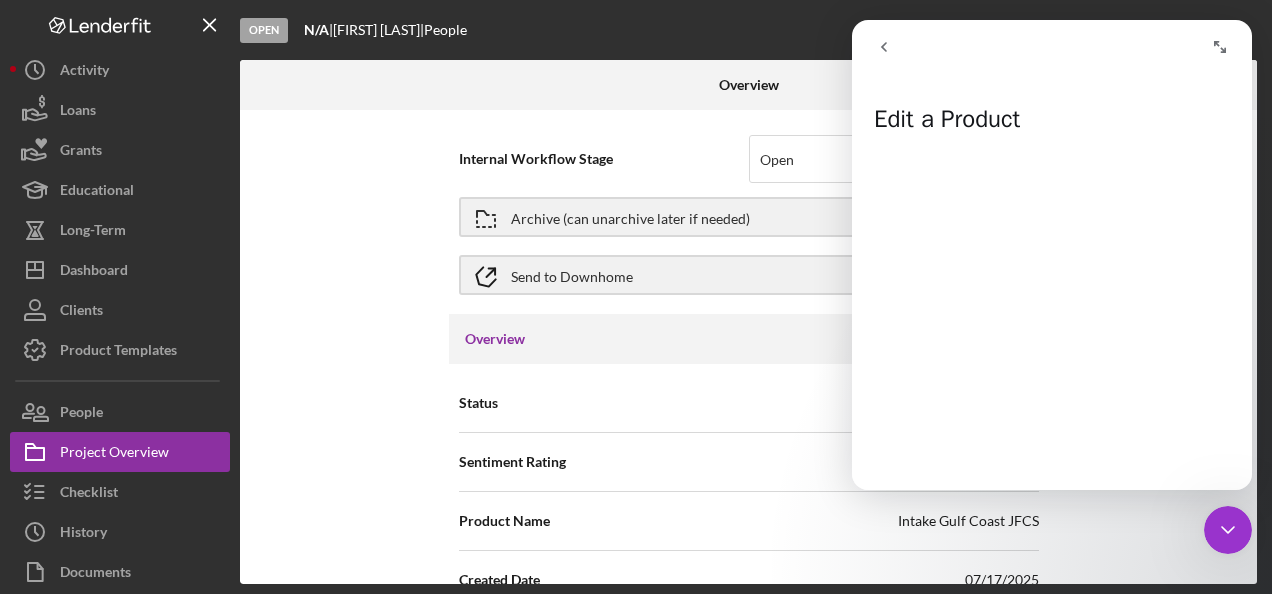 click on "Open N/A   |   [FIRST] [LAST]   |   People" at bounding box center [751, 30] 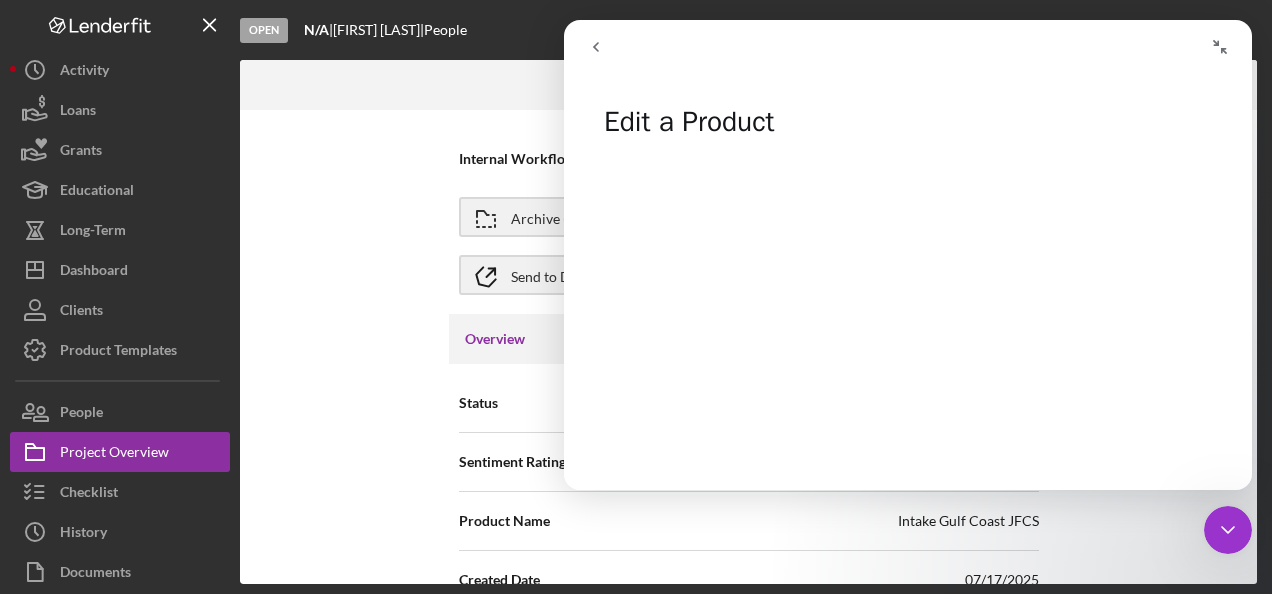 click 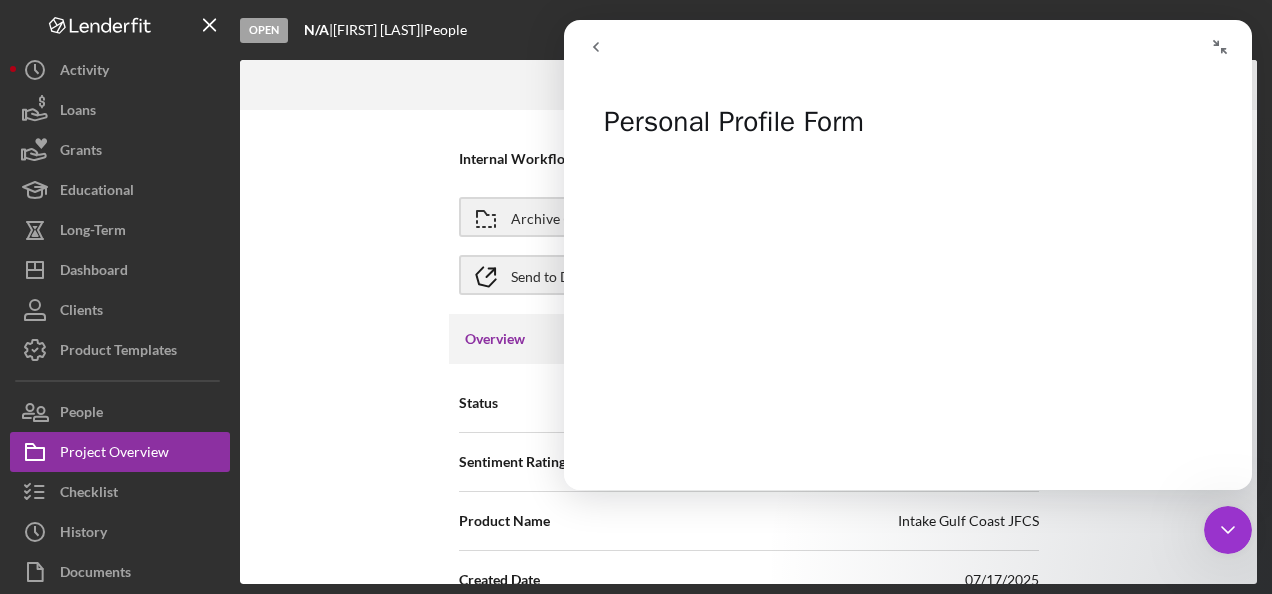 click 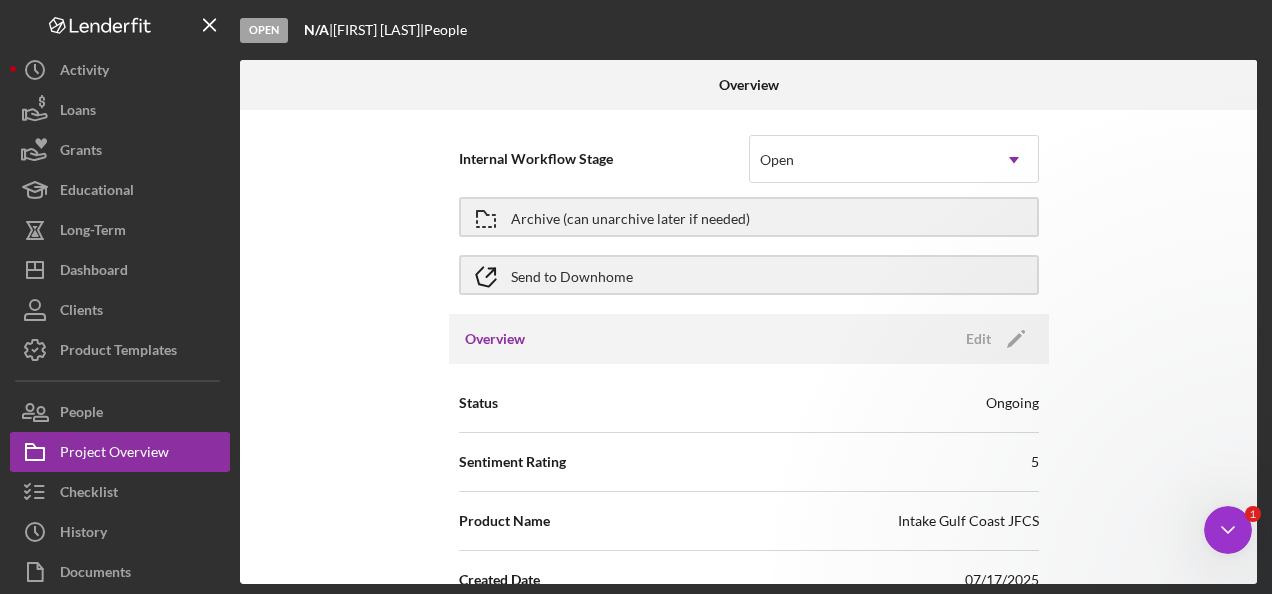 scroll, scrollTop: 0, scrollLeft: 0, axis: both 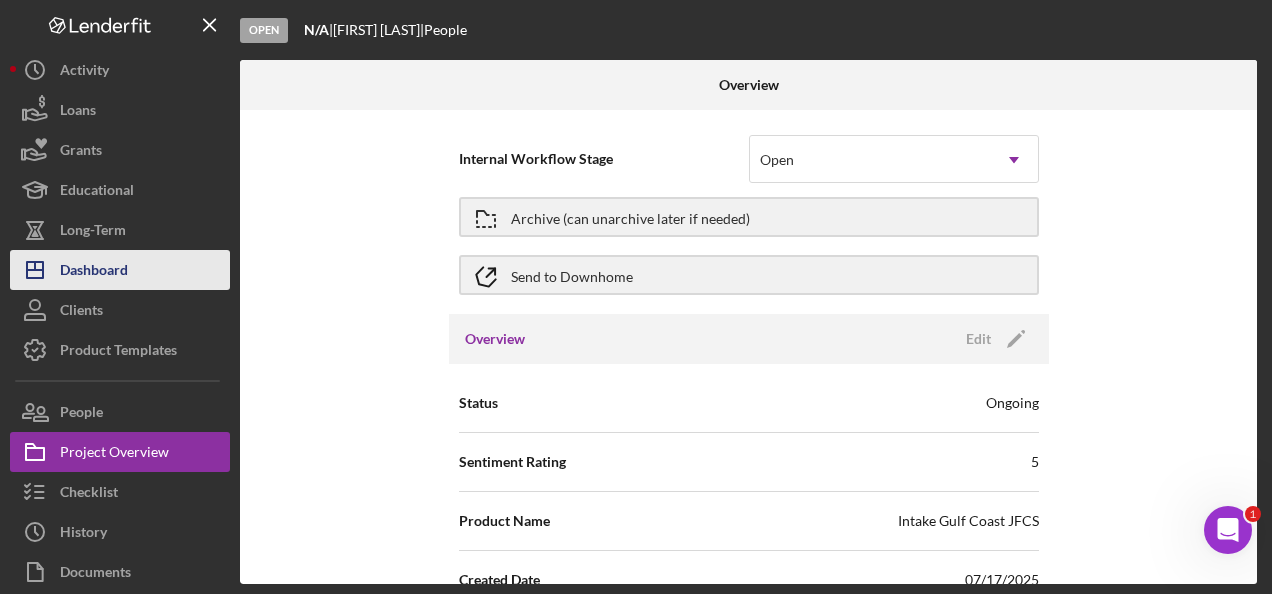 click on "Dashboard" at bounding box center [94, 272] 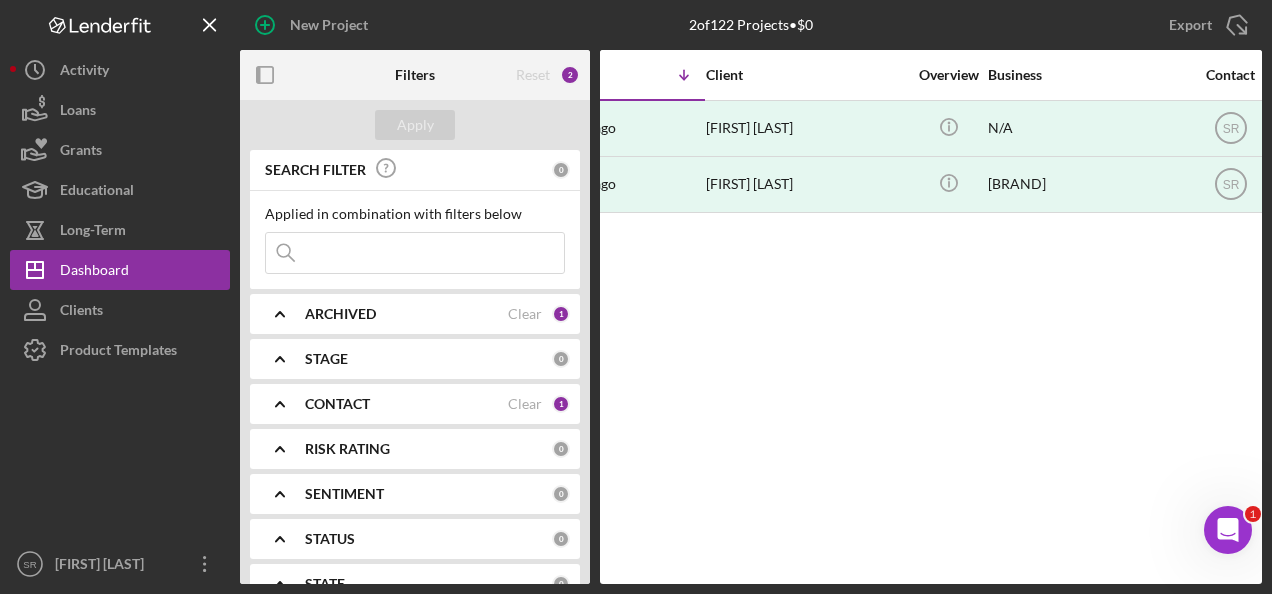scroll, scrollTop: 0, scrollLeft: 160, axis: horizontal 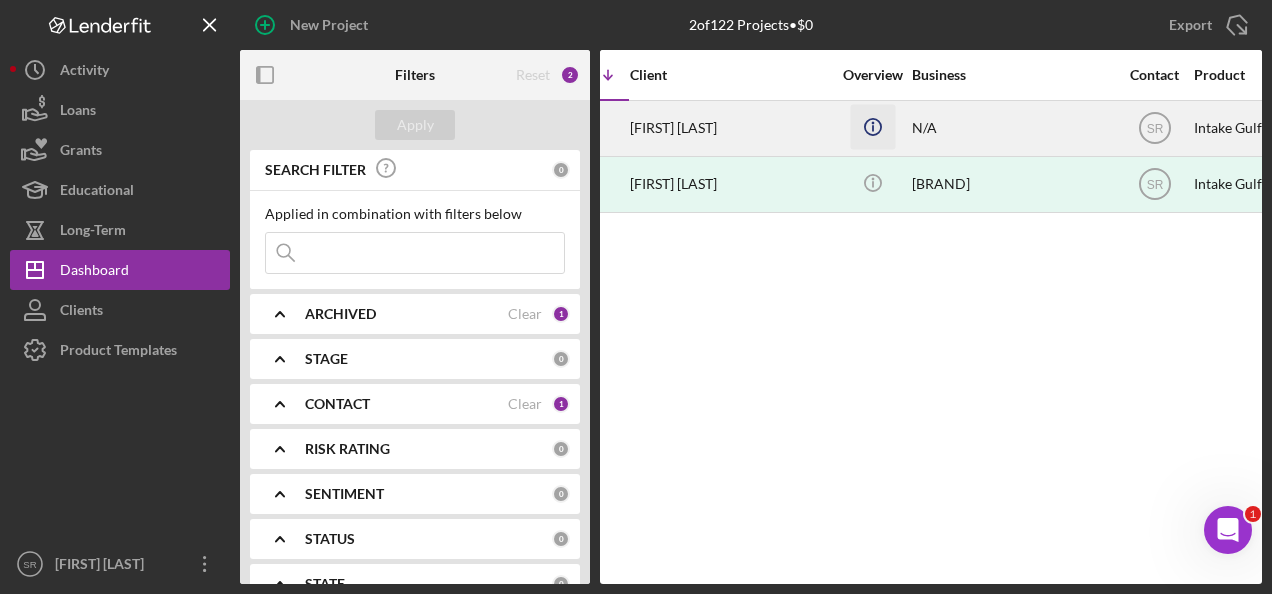 click on "Icon/Info" 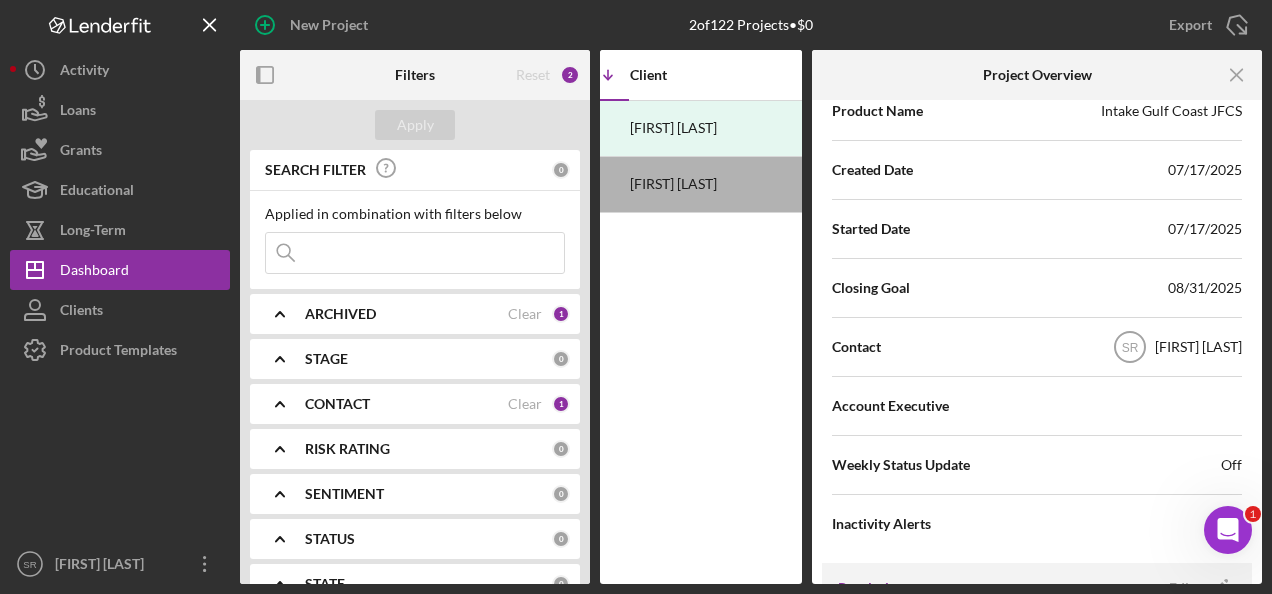scroll, scrollTop: 572, scrollLeft: 0, axis: vertical 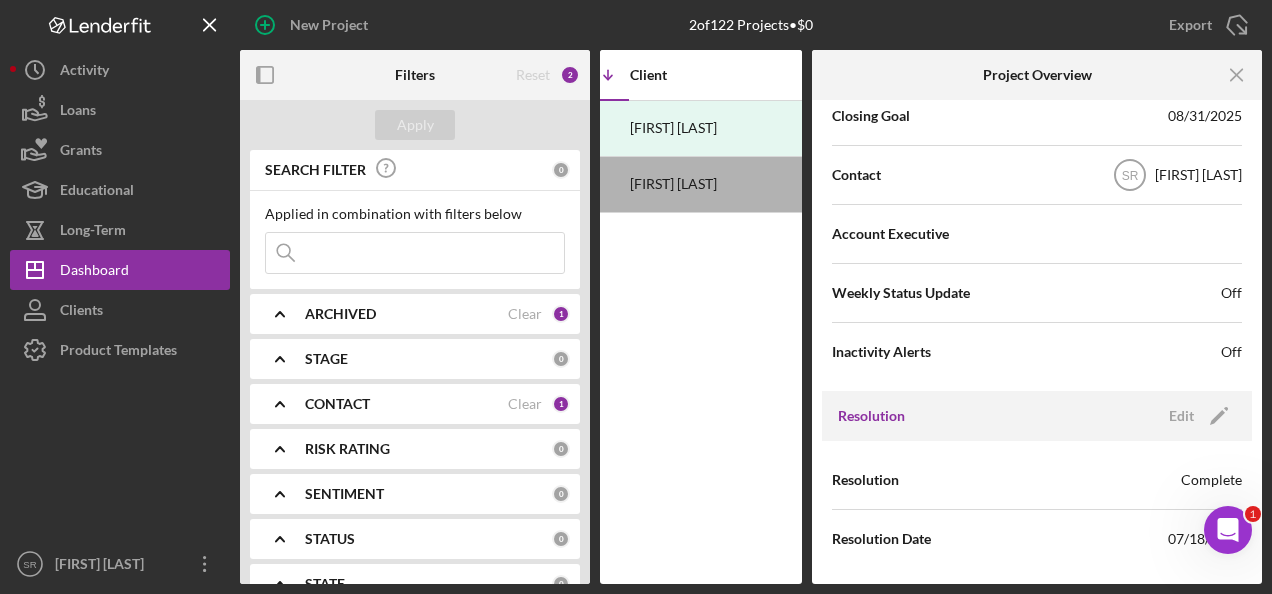 click on "Resolution Edit Icon/Edit" at bounding box center [1037, 416] 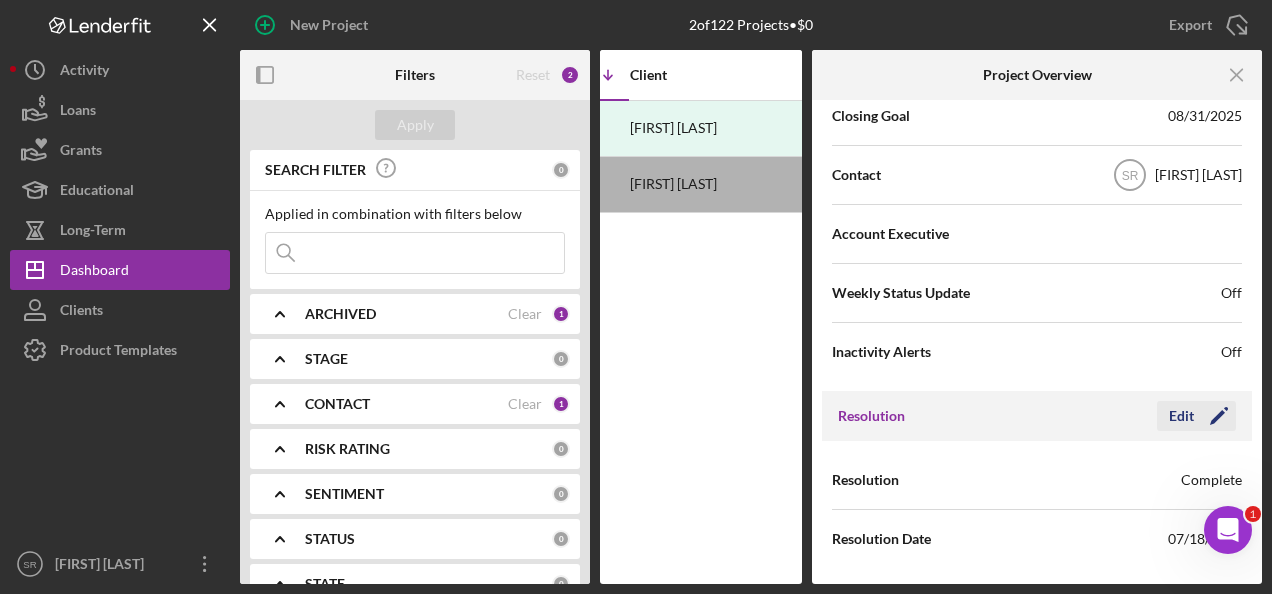 click on "Icon/Edit" 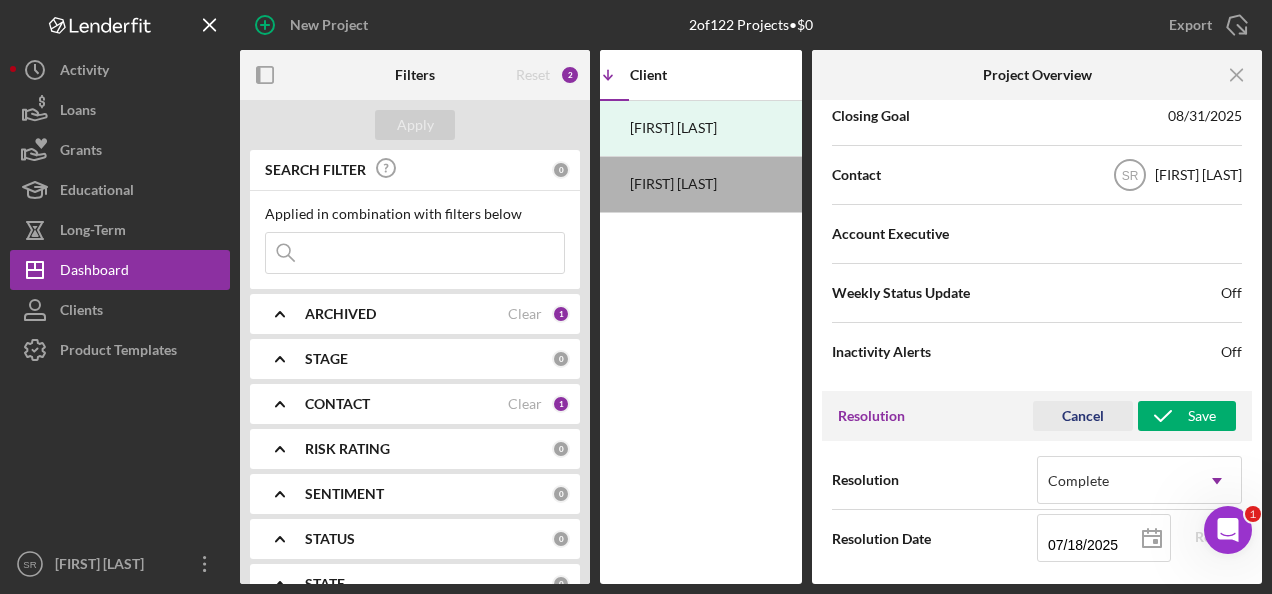 click on "Cancel" at bounding box center [1083, 416] 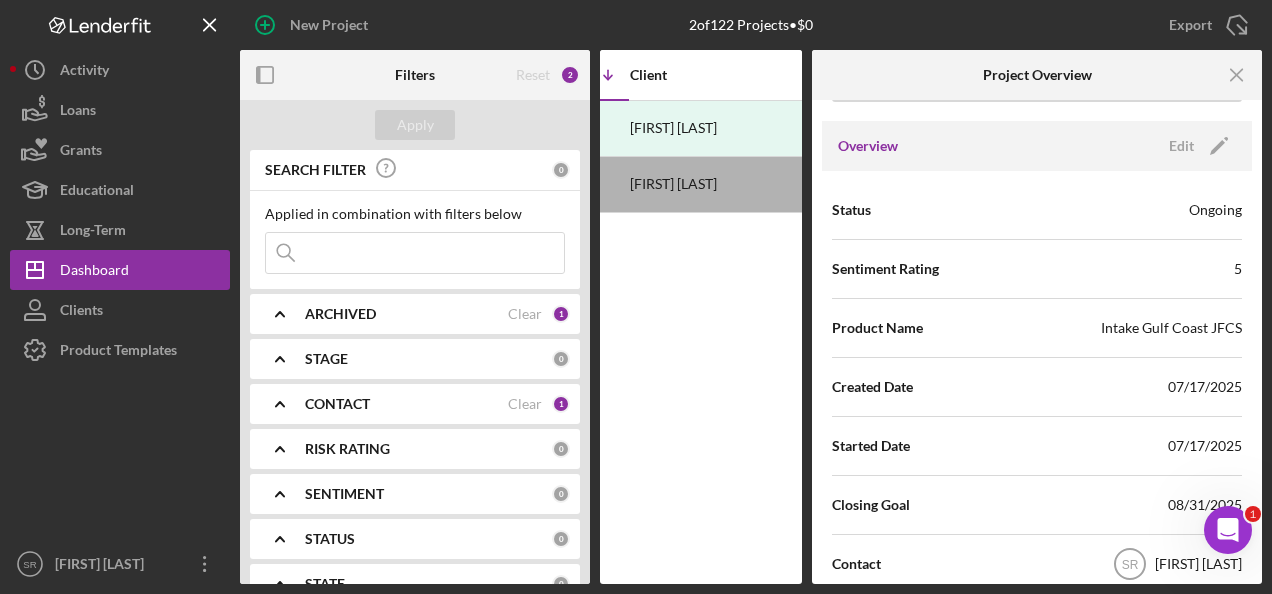 scroll, scrollTop: 72, scrollLeft: 0, axis: vertical 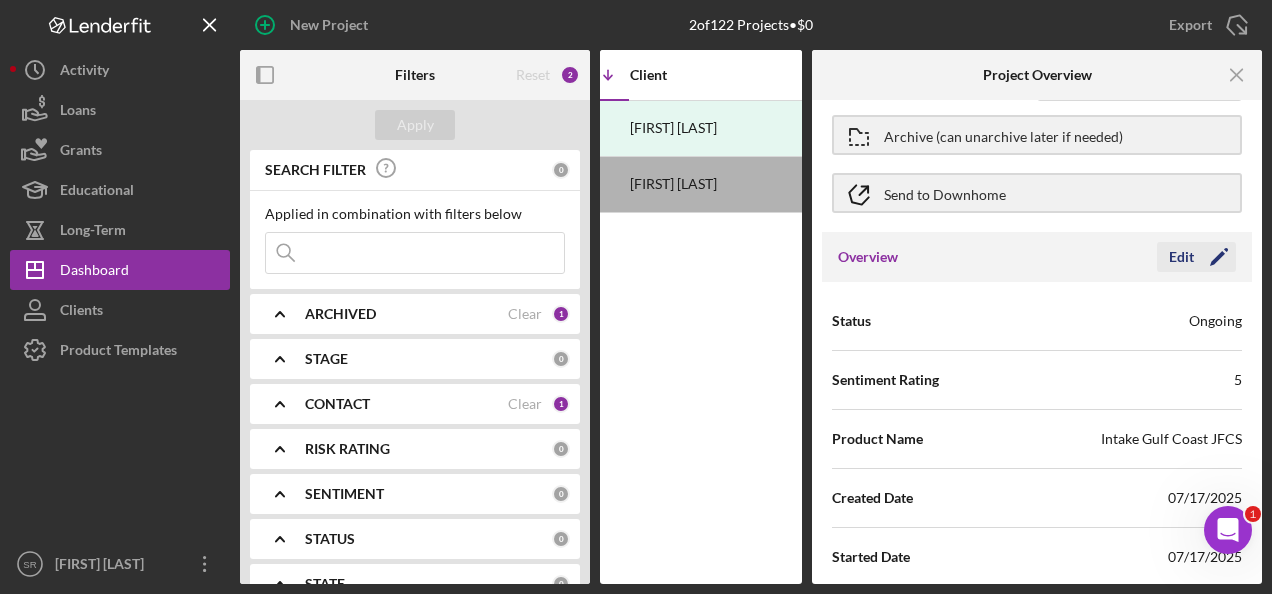 click on "Edit" at bounding box center [1181, 257] 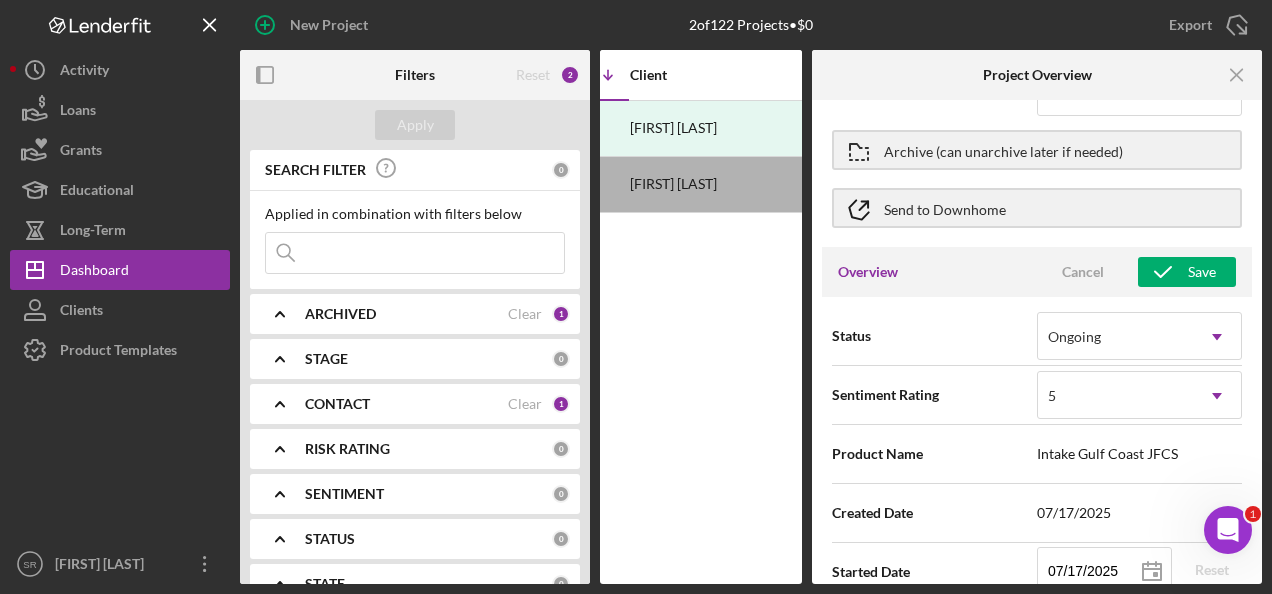 scroll, scrollTop: 0, scrollLeft: 0, axis: both 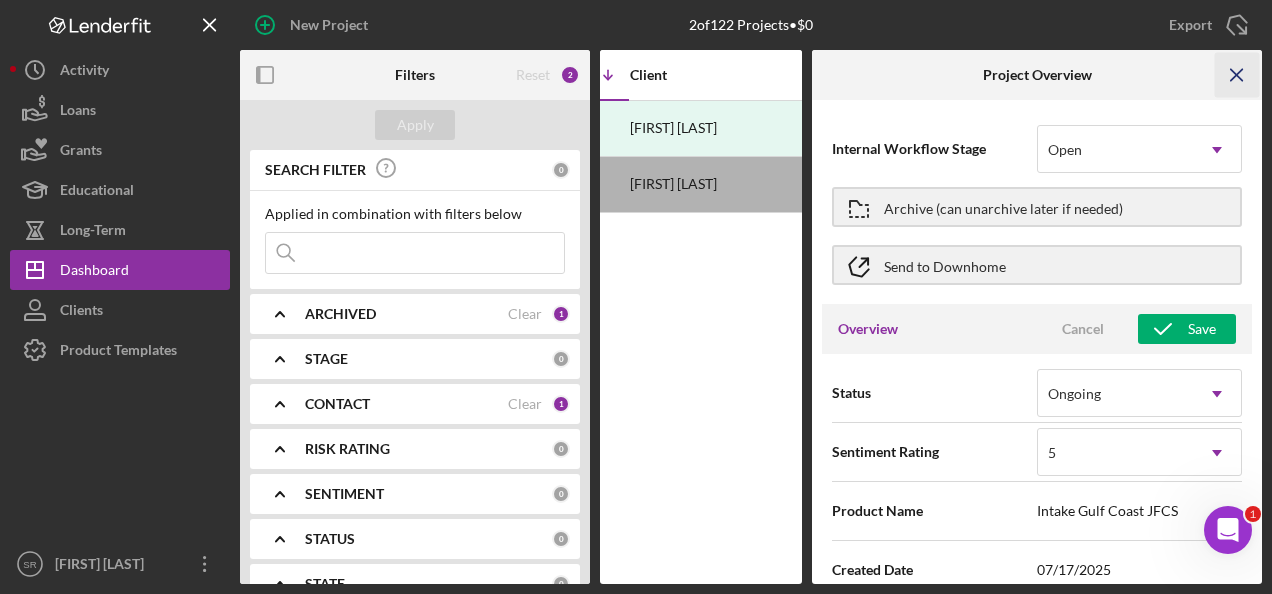 click on "Icon/Menu Close" 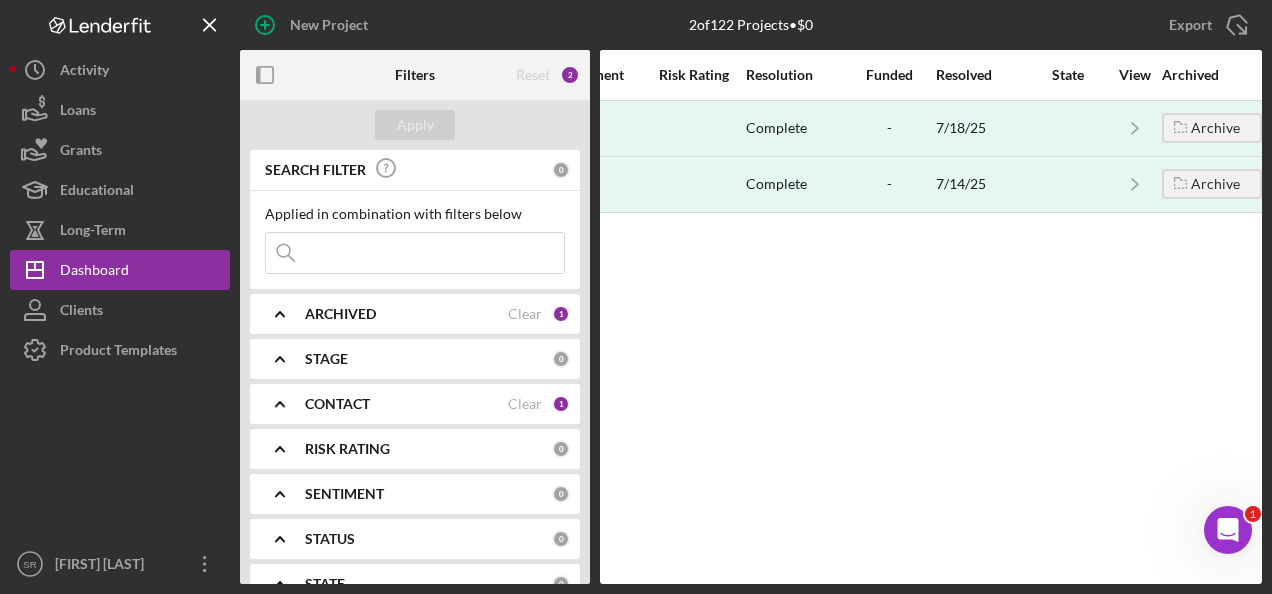 scroll, scrollTop: 0, scrollLeft: 1729, axis: horizontal 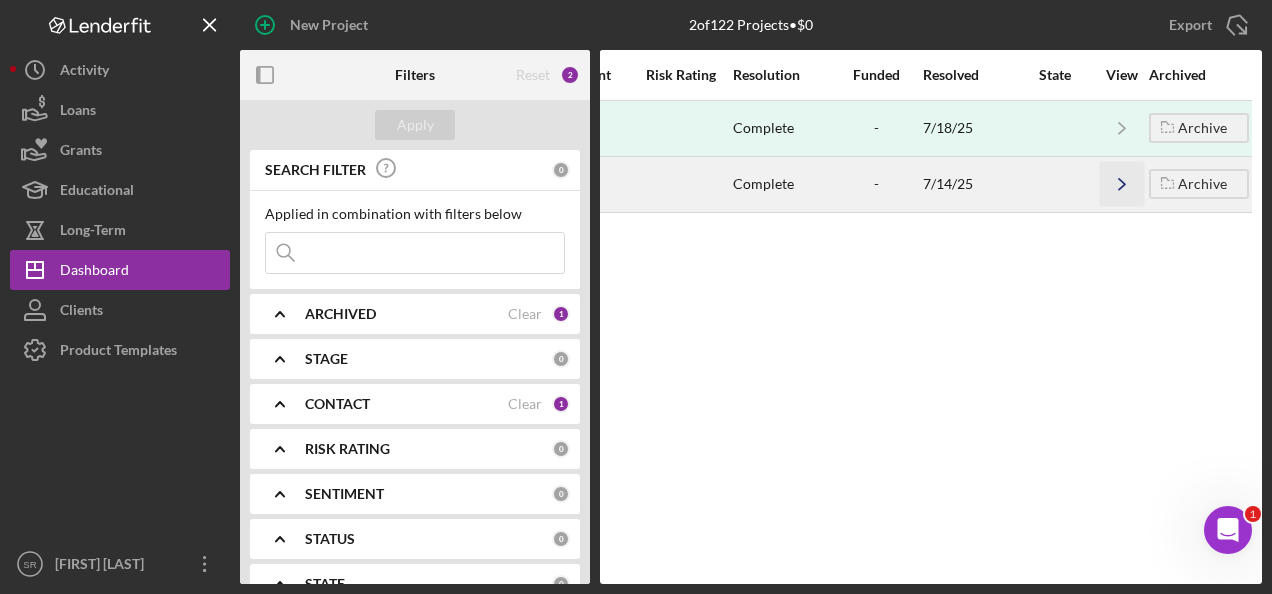 click 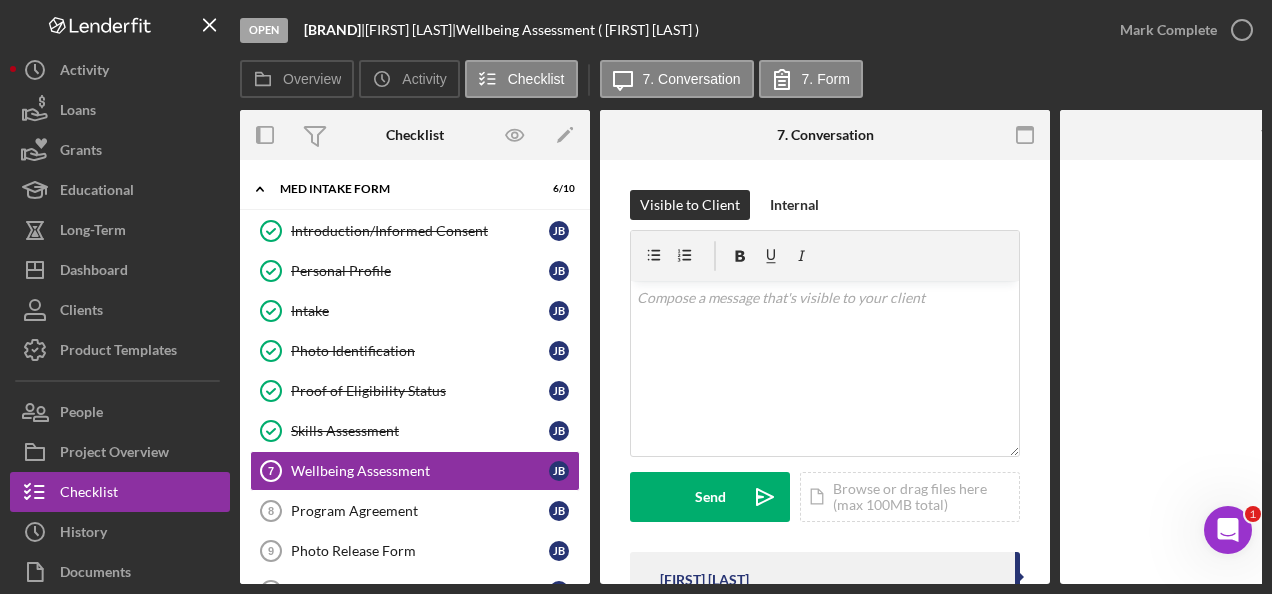 scroll, scrollTop: 94, scrollLeft: 0, axis: vertical 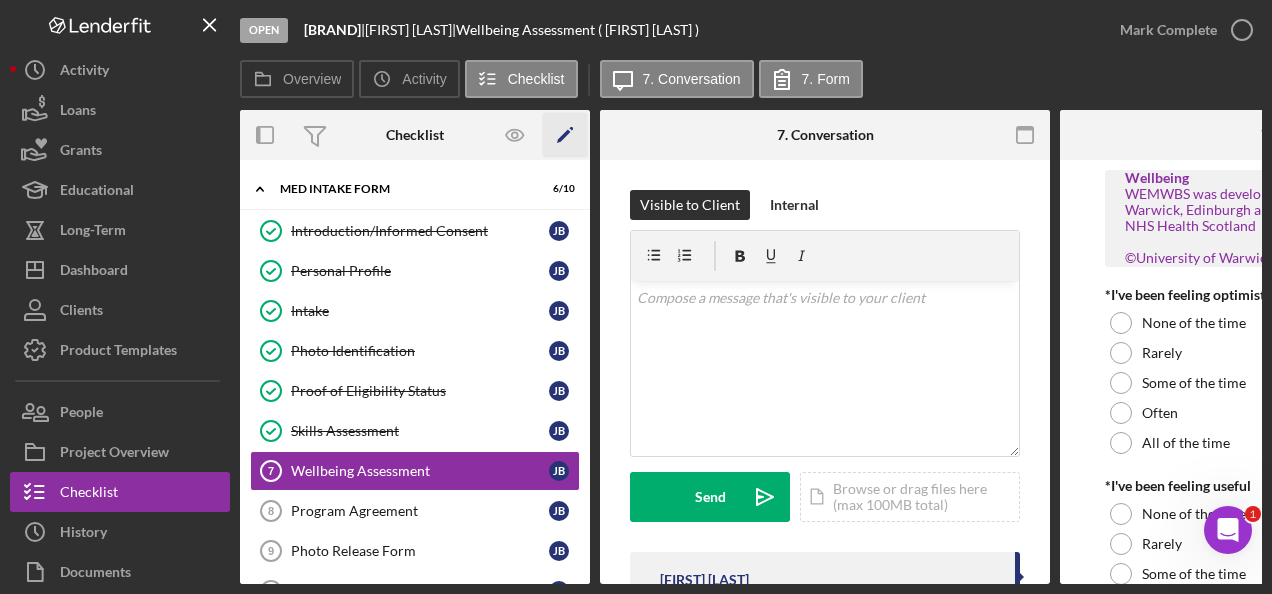 click on "Icon/Edit" 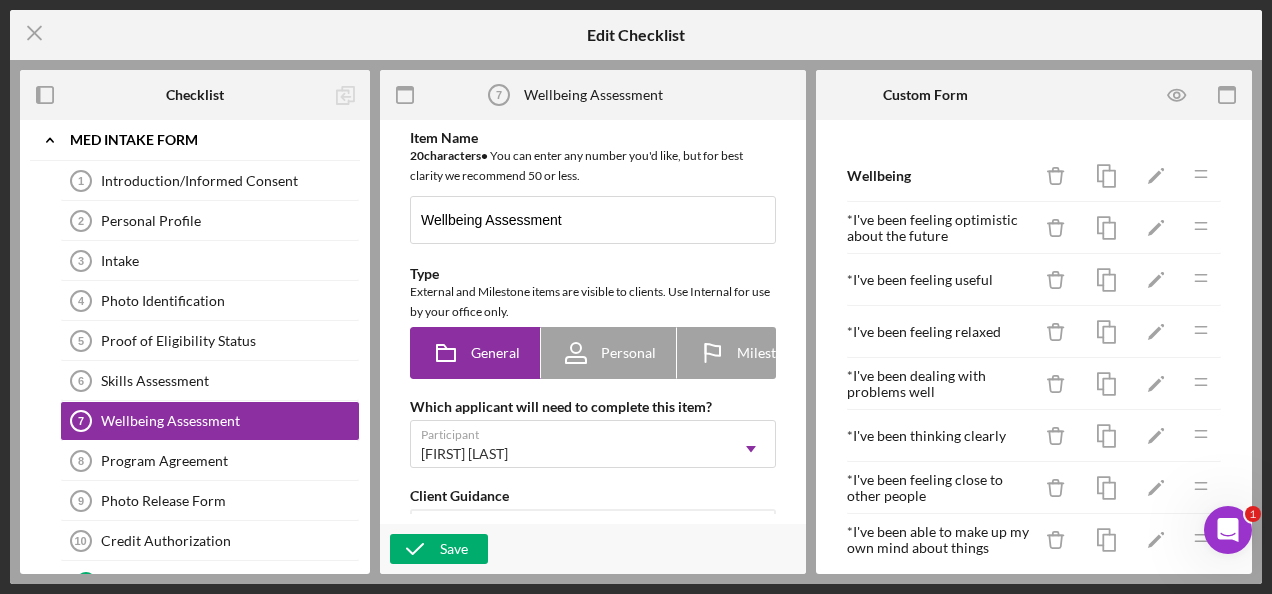 scroll, scrollTop: 69, scrollLeft: 0, axis: vertical 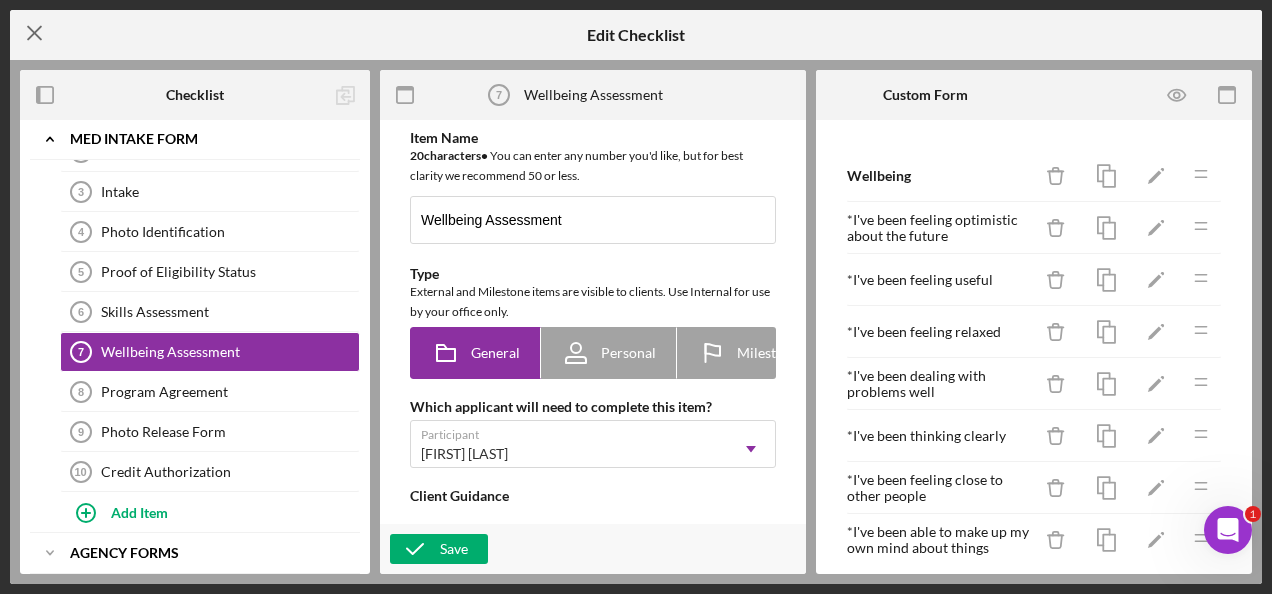 click 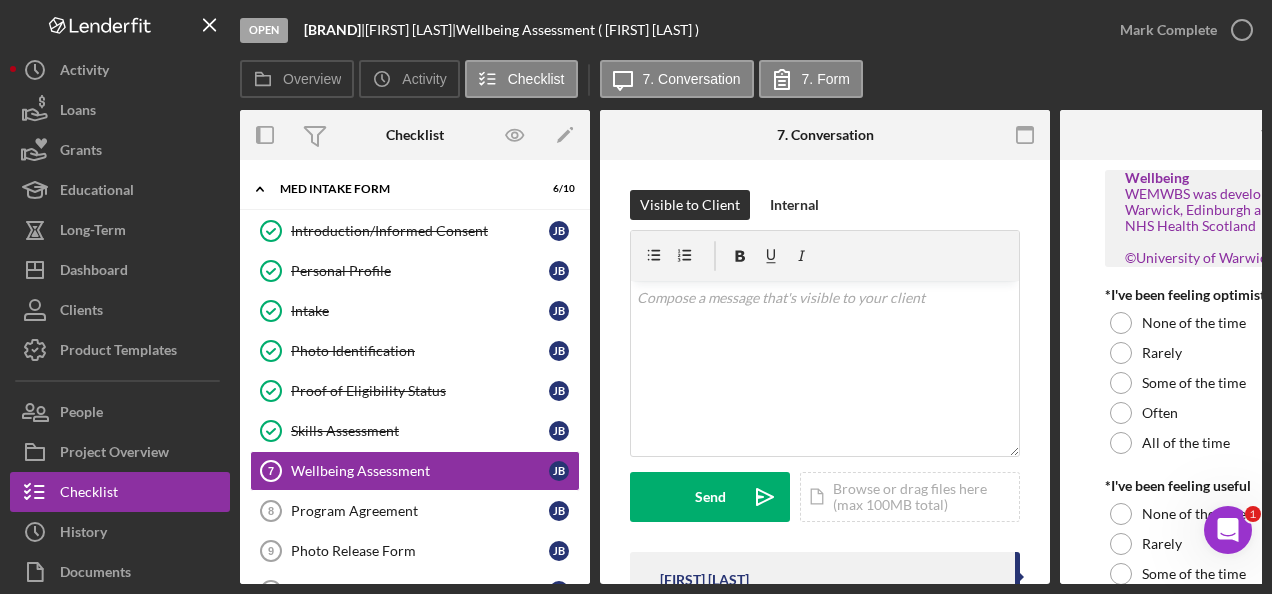 scroll, scrollTop: 94, scrollLeft: 0, axis: vertical 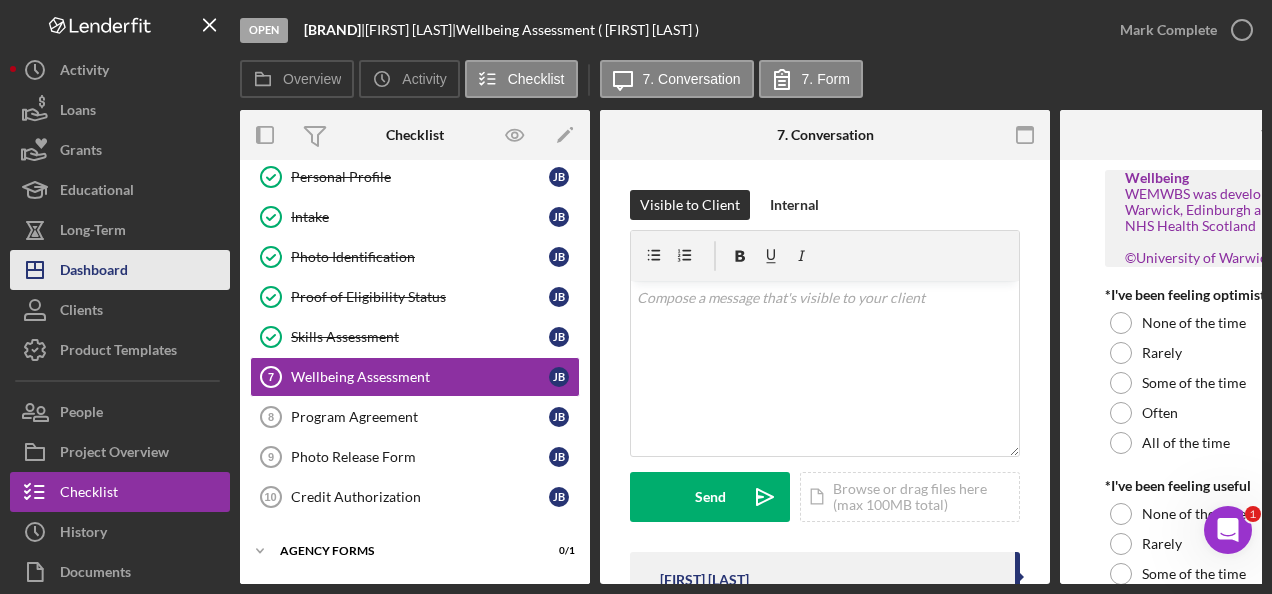 click on "Icon/Dashboard Dashboard" at bounding box center [120, 270] 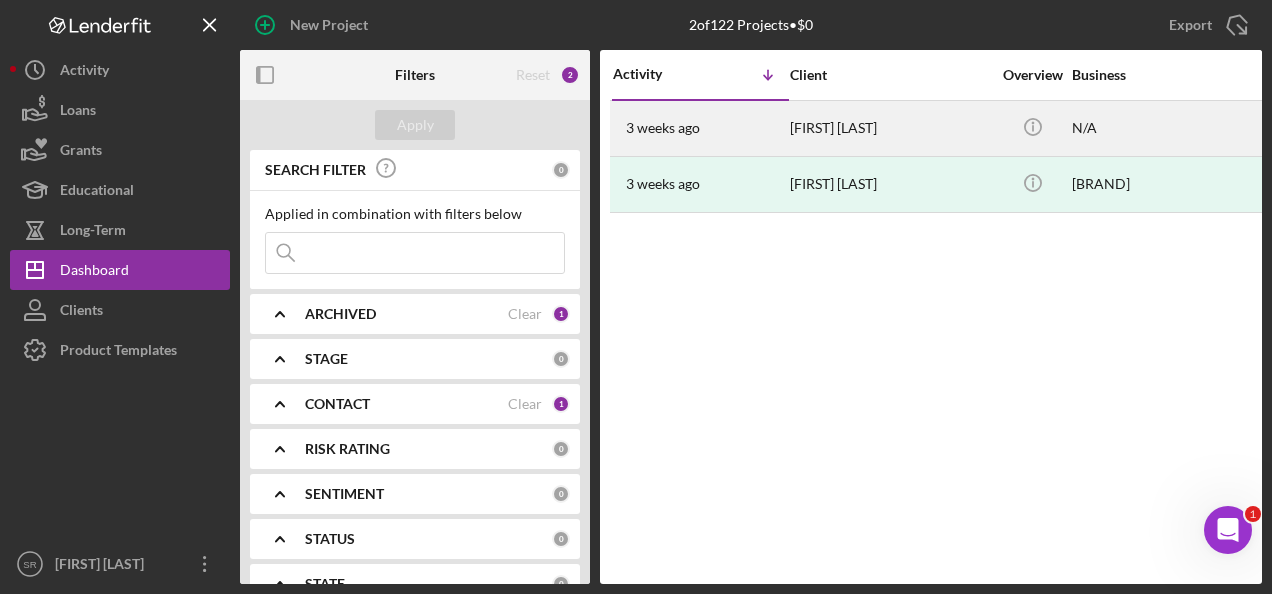 click on "[FIRST] [LAST]" at bounding box center (890, 128) 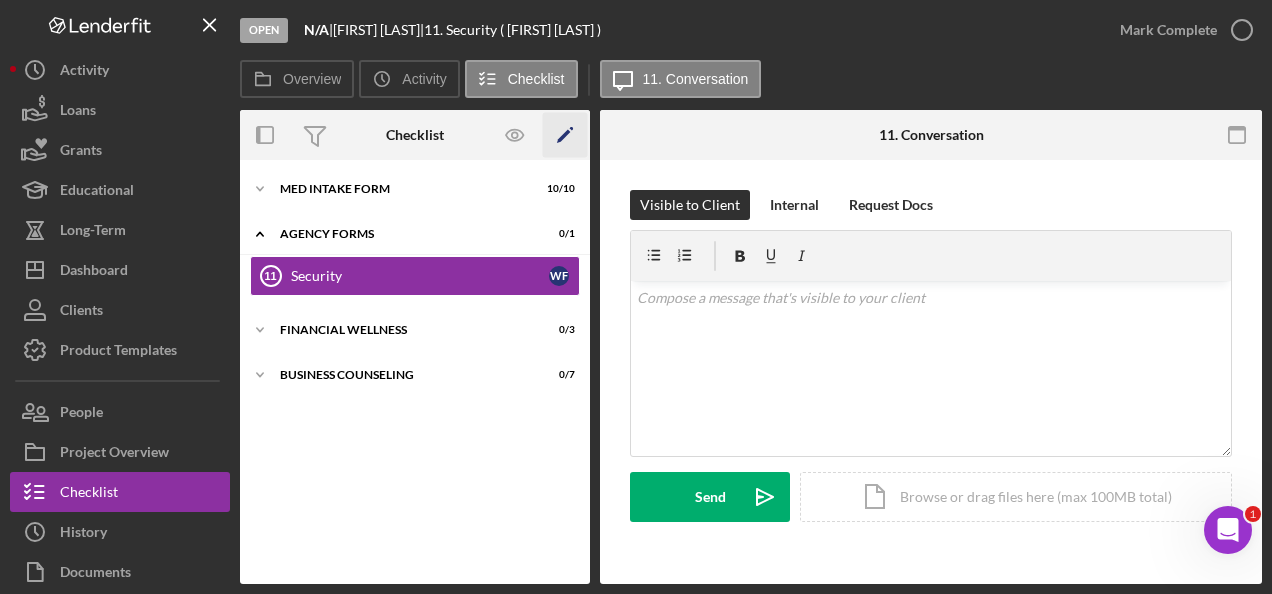 click on "Icon/Edit" 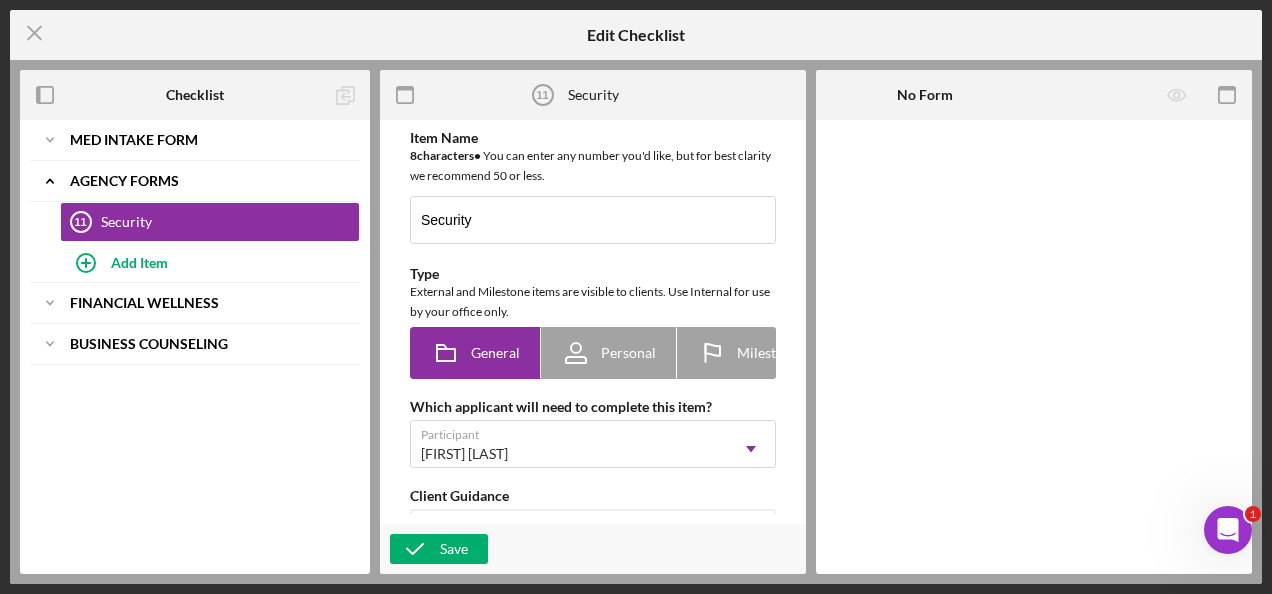 scroll, scrollTop: 0, scrollLeft: 0, axis: both 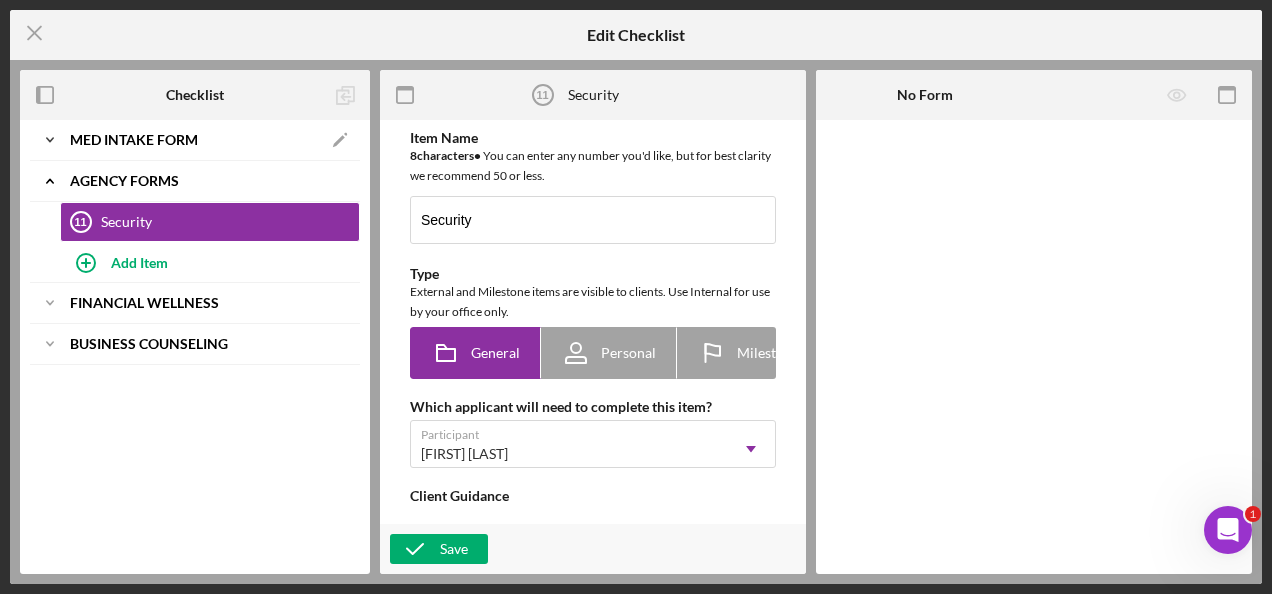 click on "MED Intake Form" at bounding box center [134, 140] 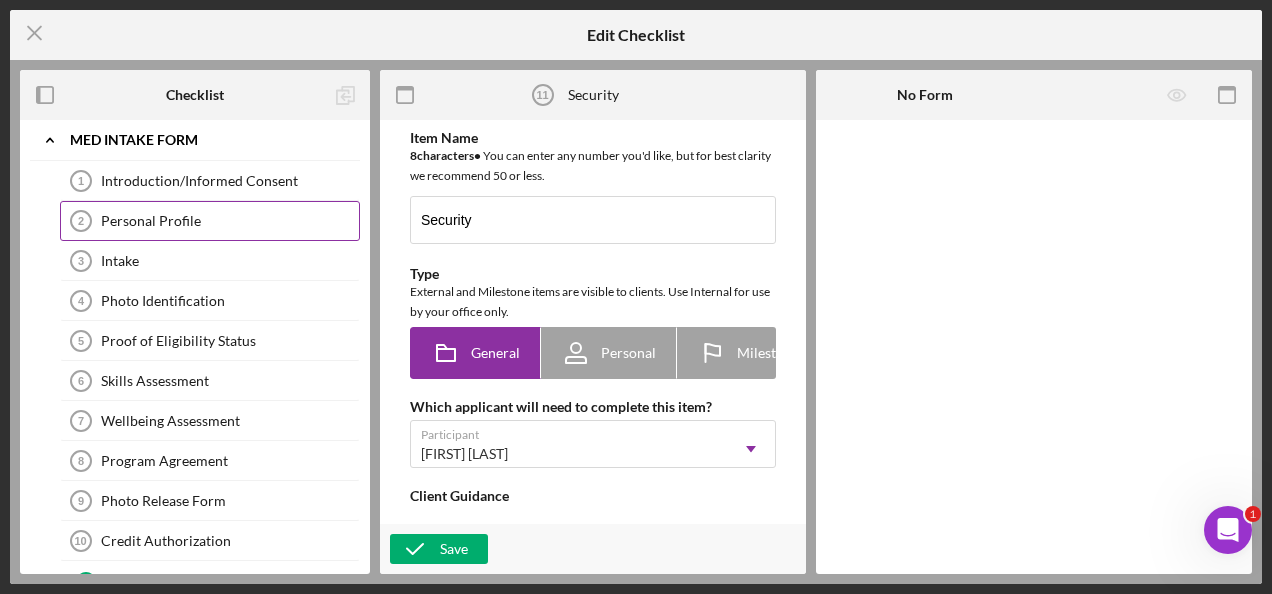 click on "Personal Profile" at bounding box center (230, 221) 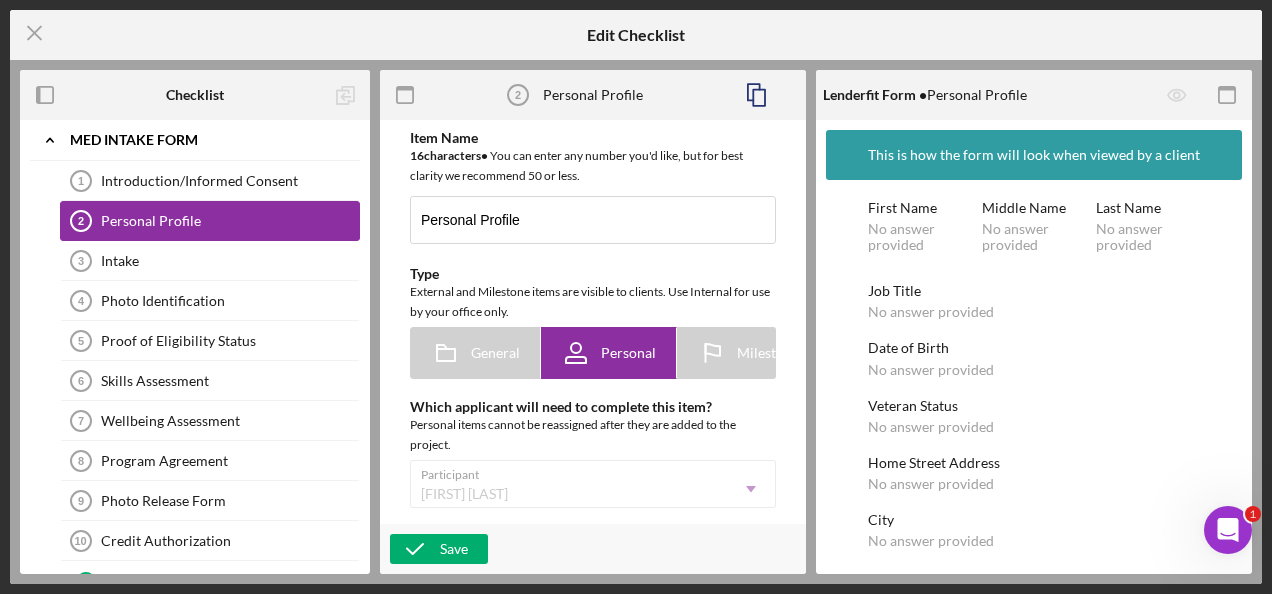 scroll, scrollTop: 0, scrollLeft: 0, axis: both 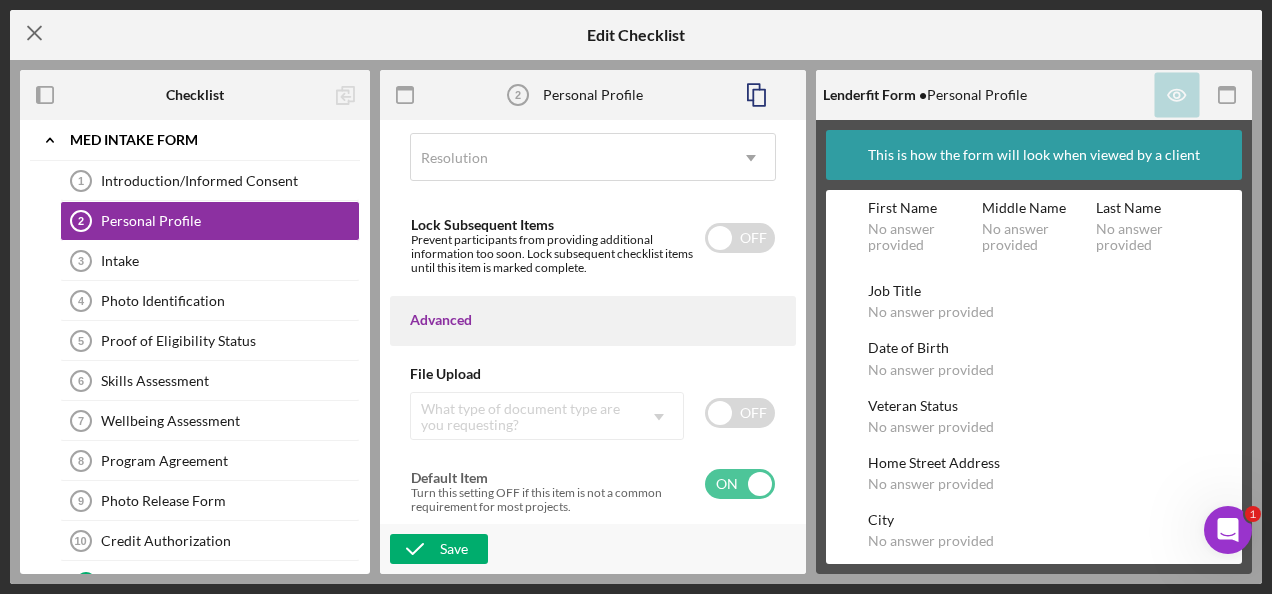 click on "Icon/Menu Close" 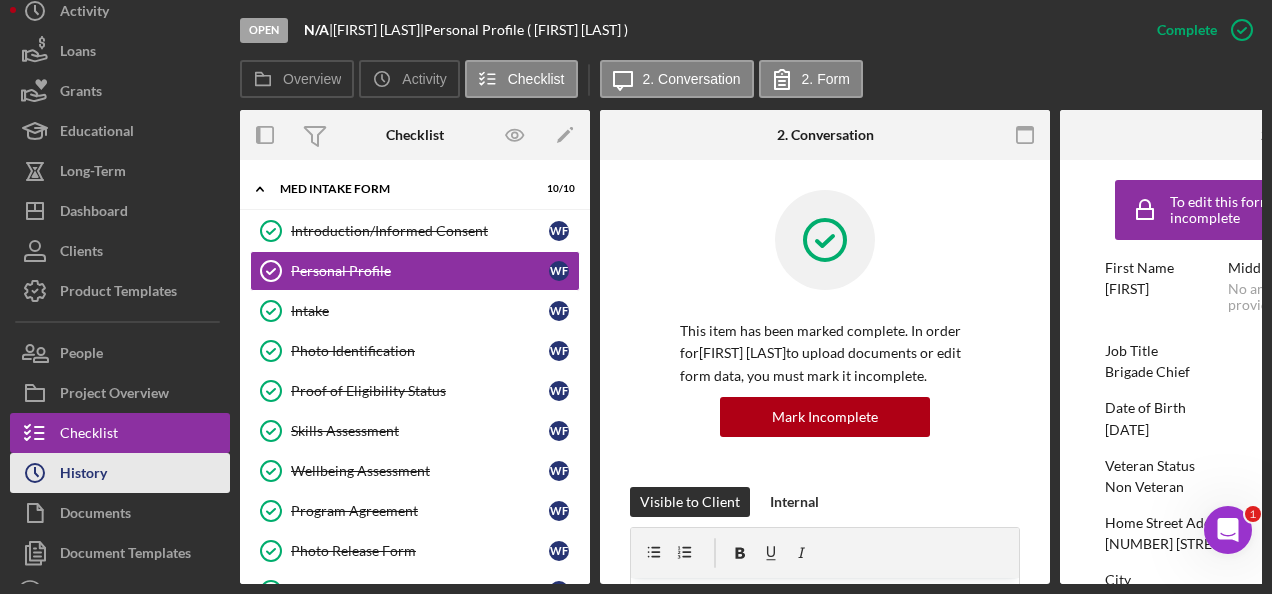 scroll, scrollTop: 88, scrollLeft: 0, axis: vertical 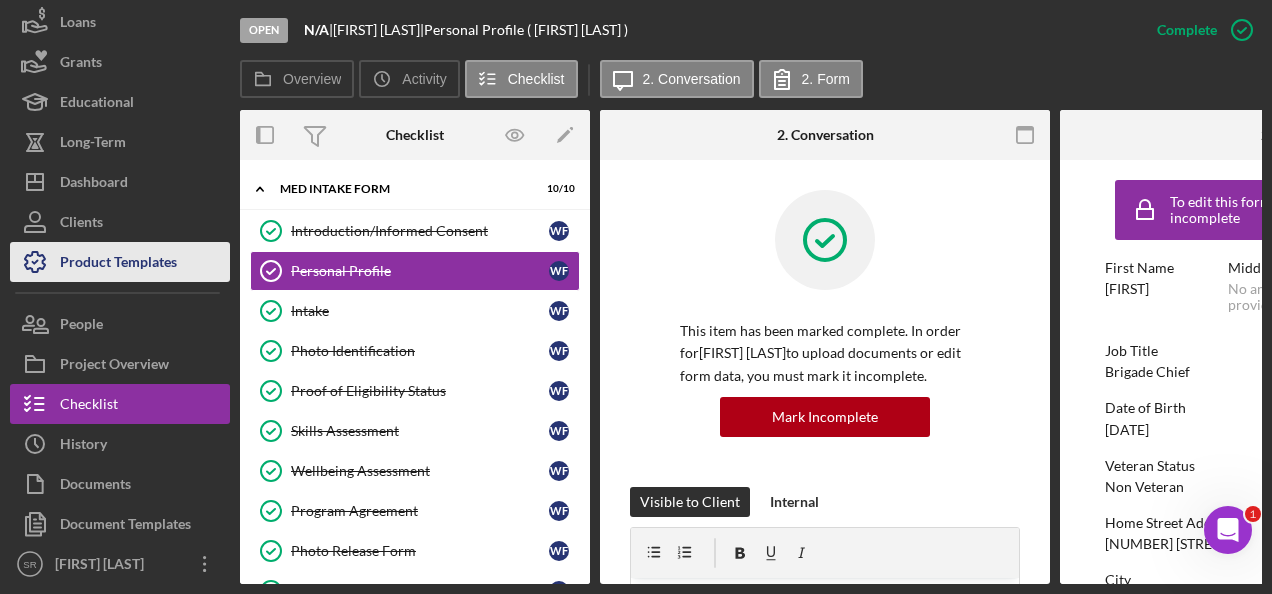 click on "Product Templates" at bounding box center [118, 264] 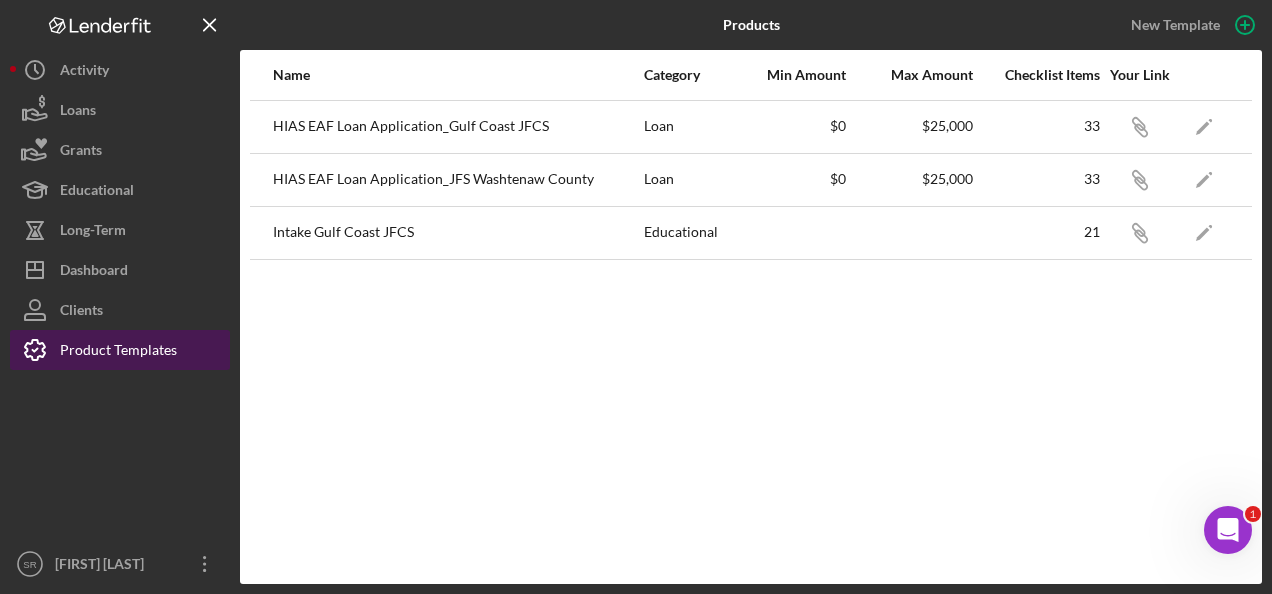 scroll, scrollTop: 0, scrollLeft: 0, axis: both 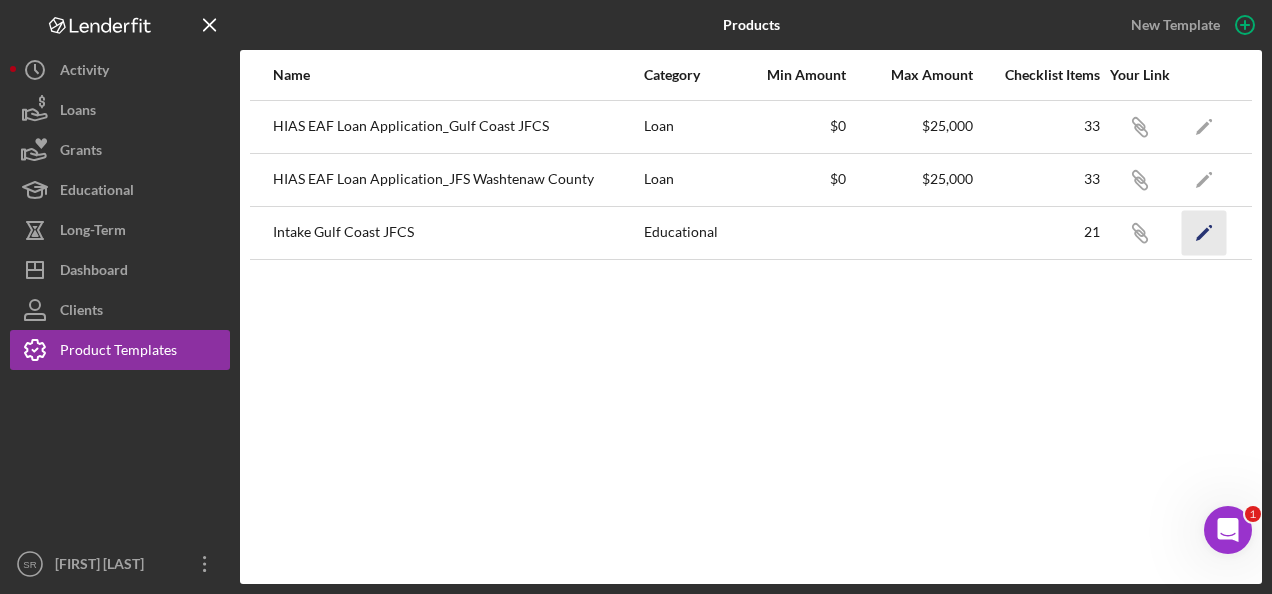 click on "Icon/Edit" 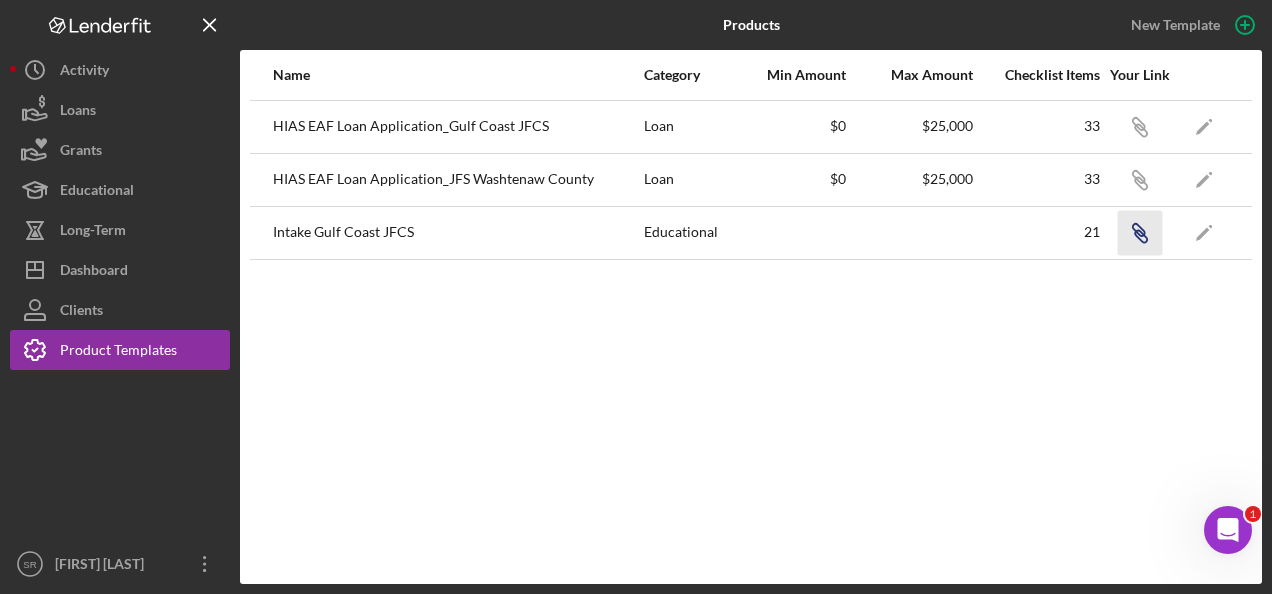 click on "Icon/Link" 